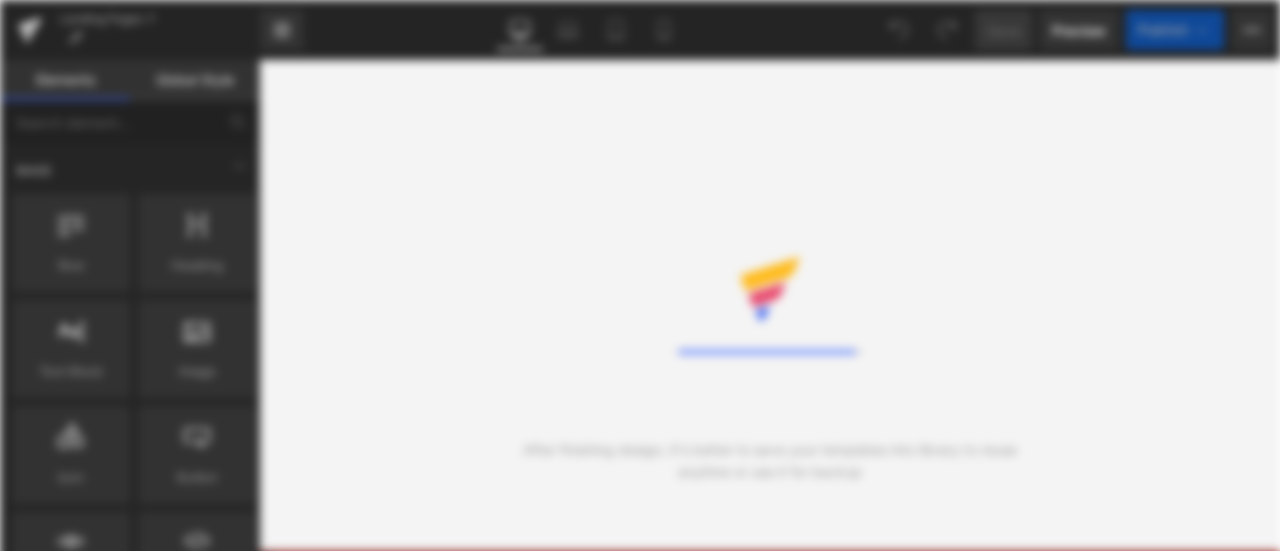 scroll, scrollTop: 0, scrollLeft: 0, axis: both 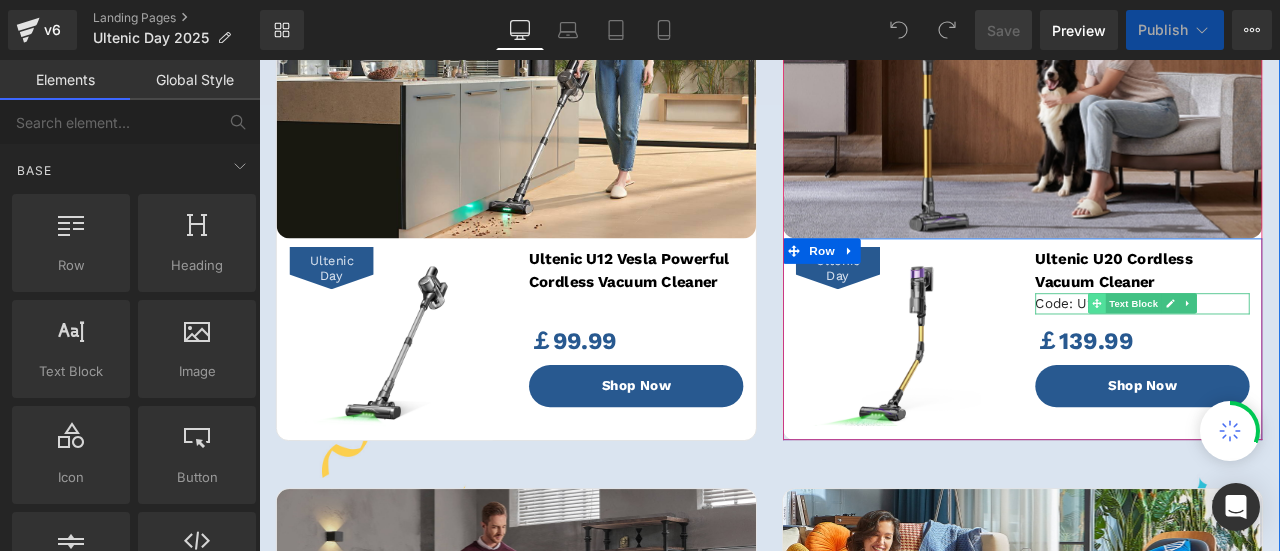 click 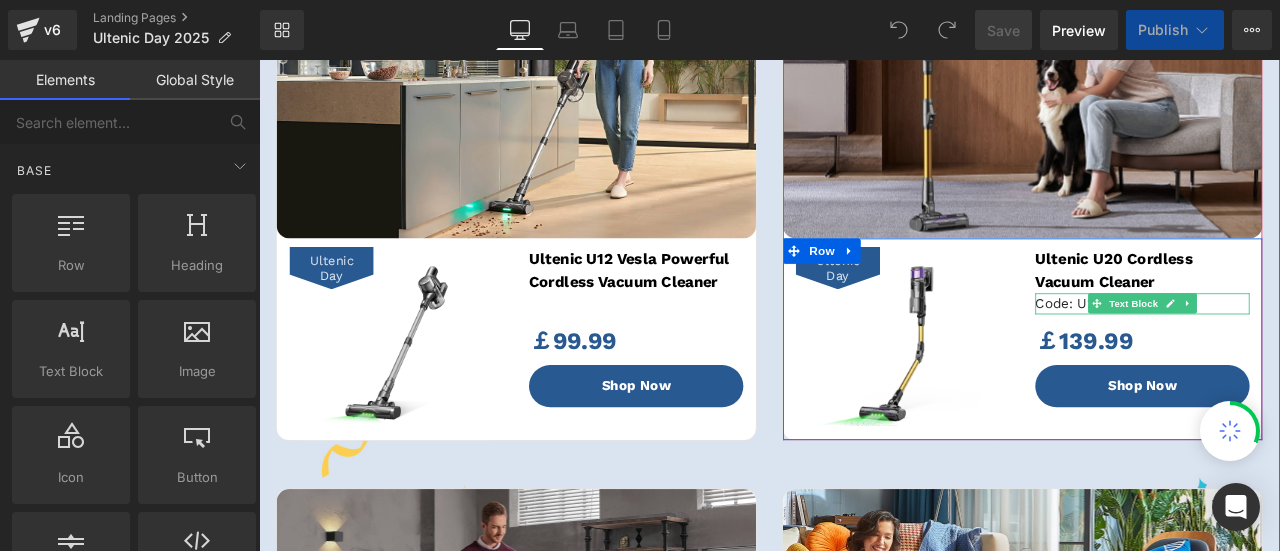 click on "Code: U2020" at bounding box center [1306, 349] 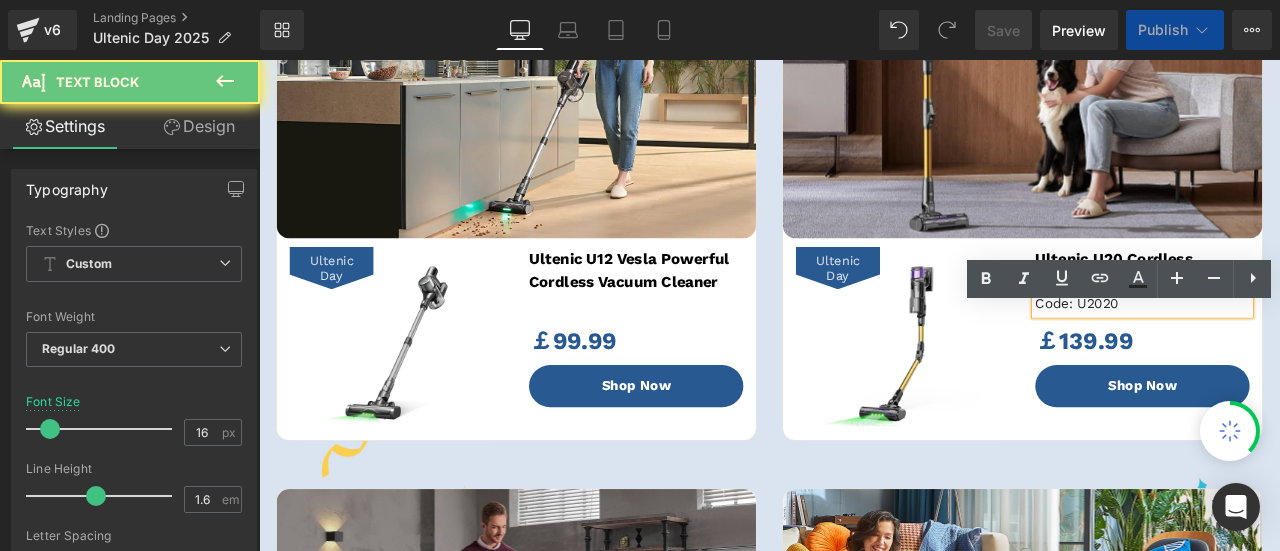 click on "Code: U2020" at bounding box center [1306, 349] 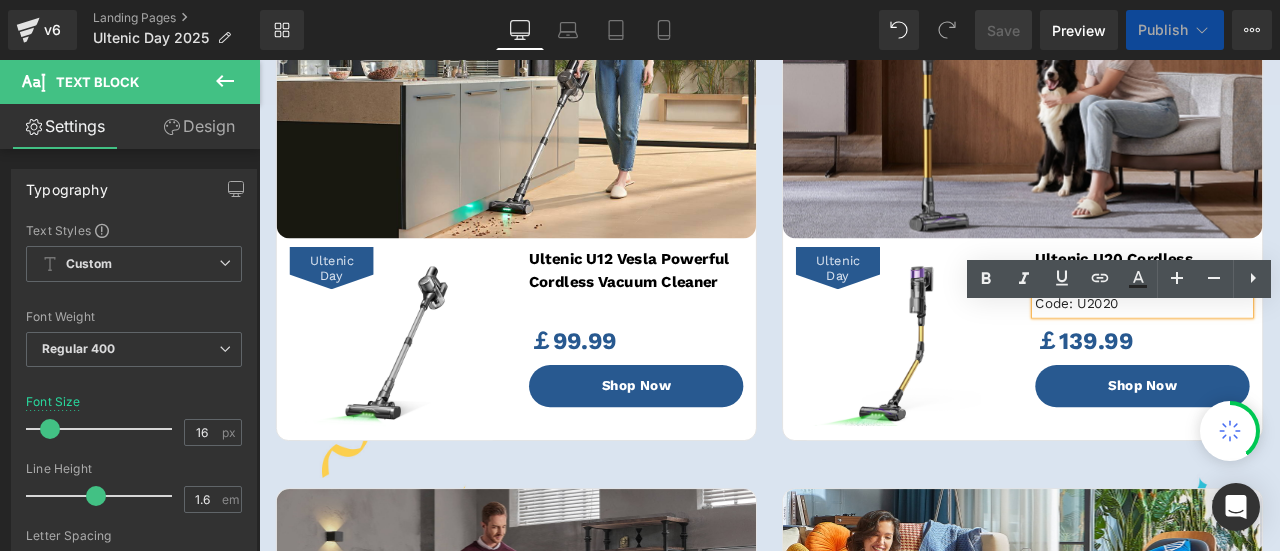 click on "Code: U2020" at bounding box center (1306, 349) 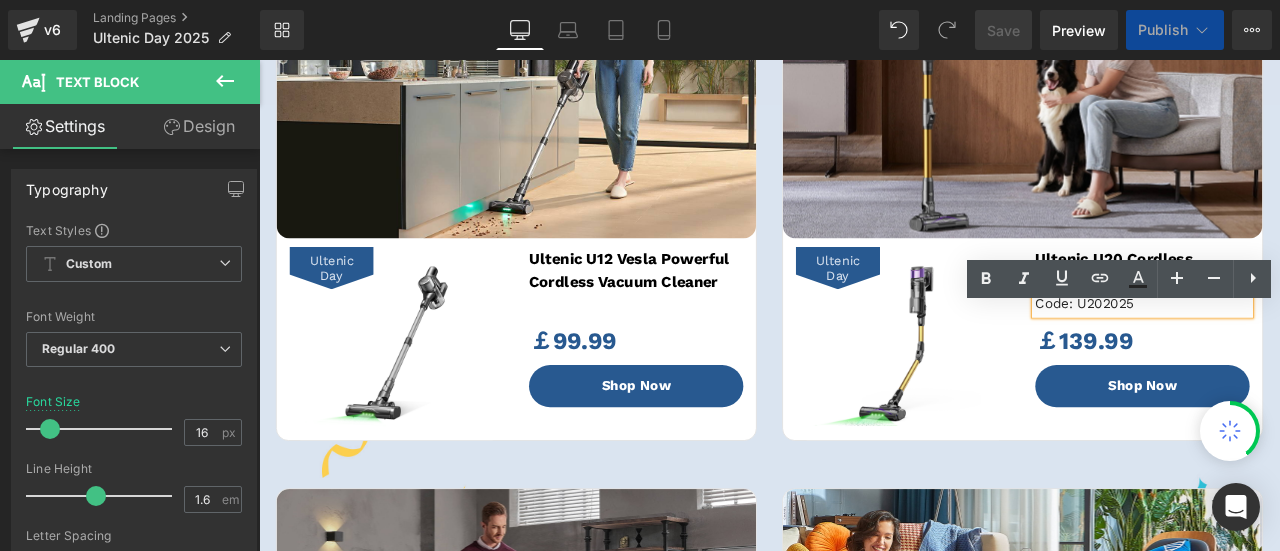 type 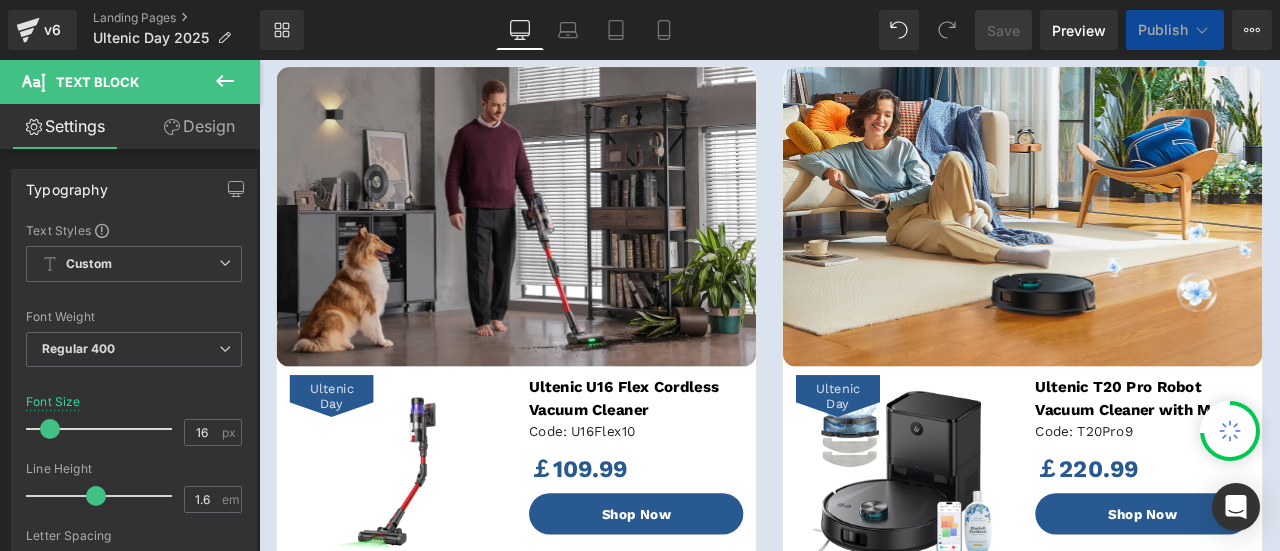 scroll, scrollTop: 1700, scrollLeft: 0, axis: vertical 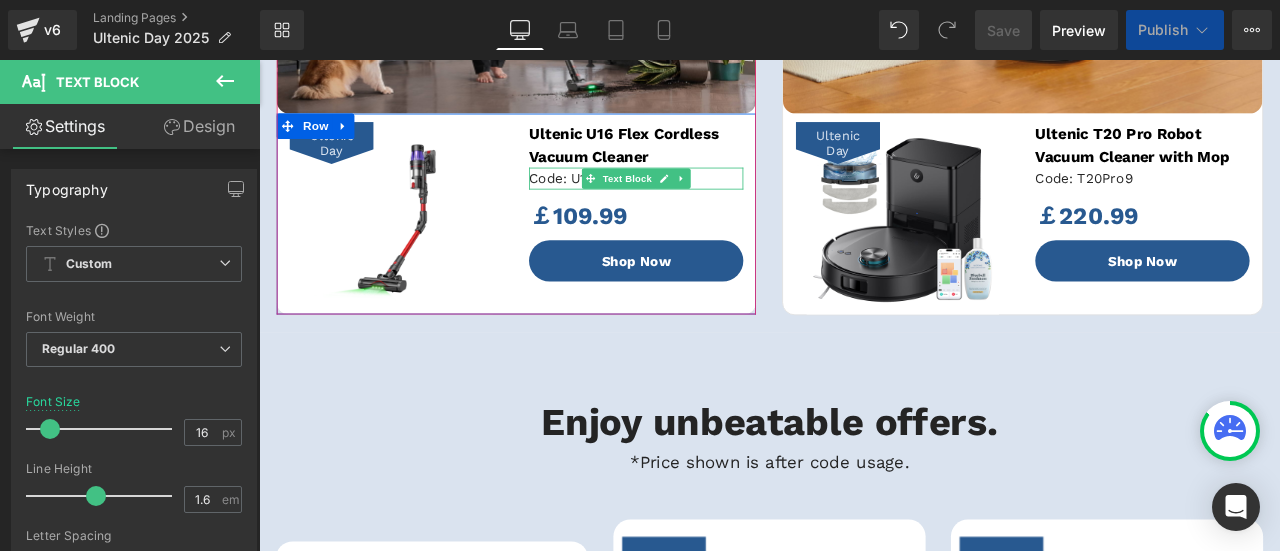 click on "Code: U16Flex10" at bounding box center (706, 200) 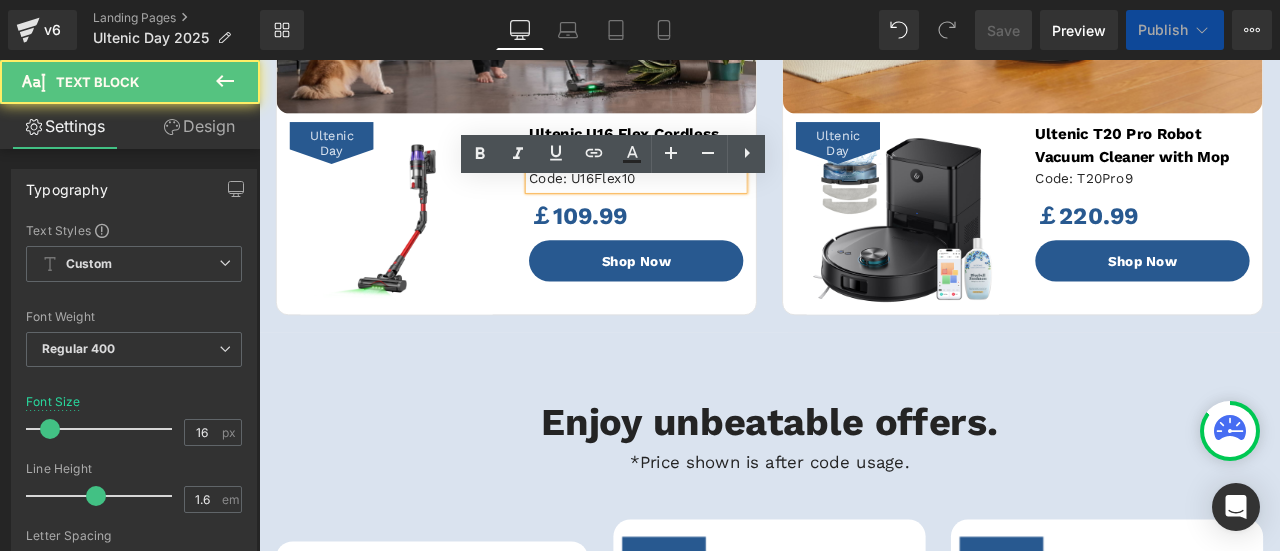 click on "Code: U16Flex10" at bounding box center (706, 200) 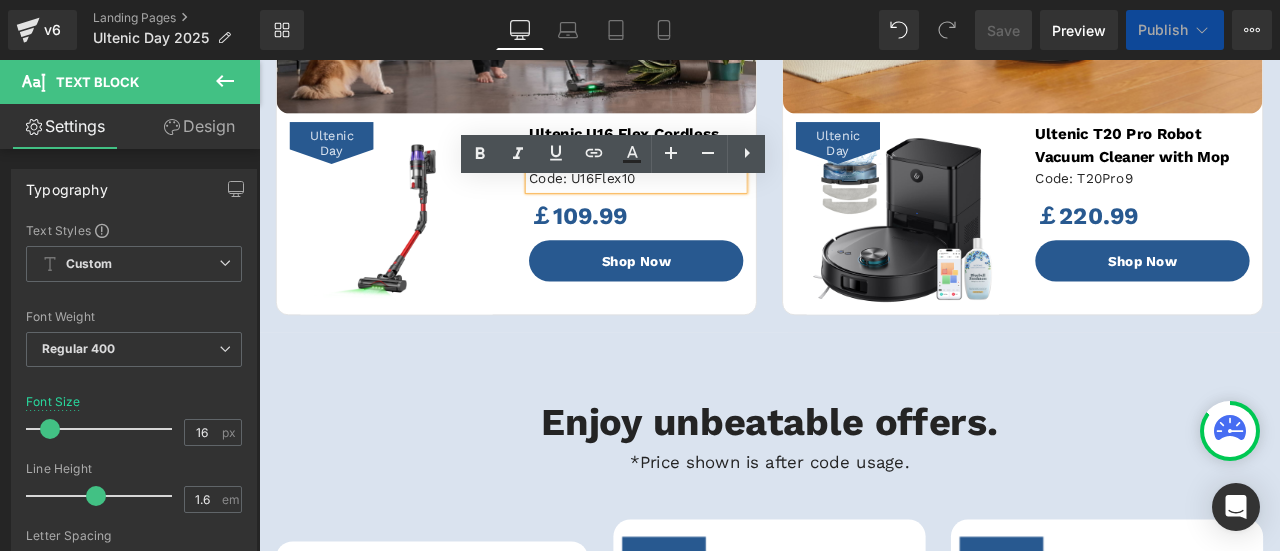type 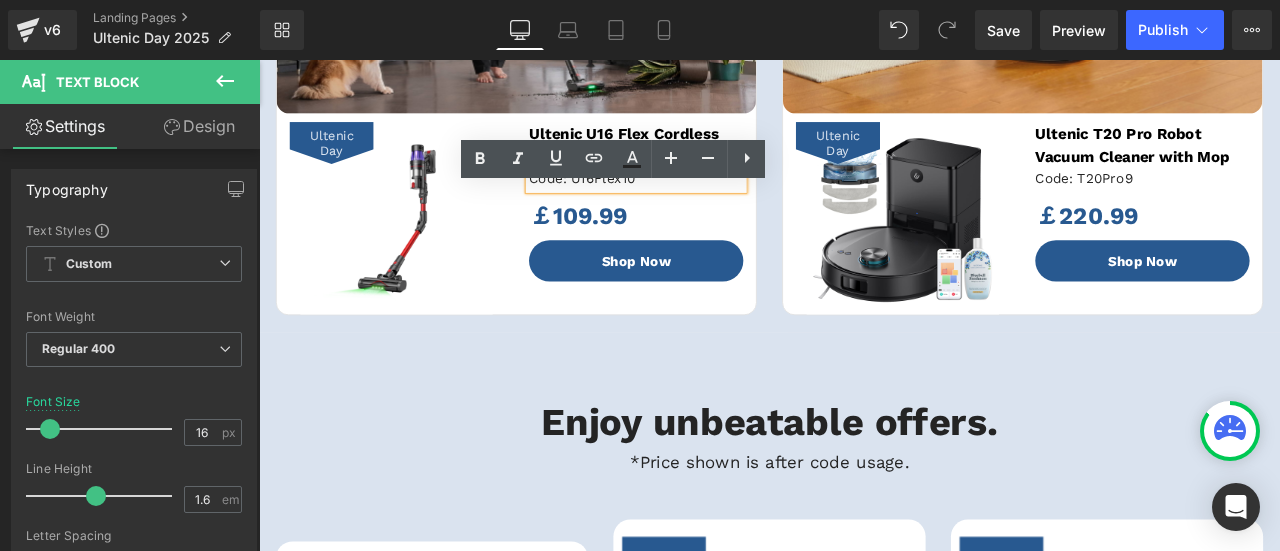 scroll, scrollTop: 1694, scrollLeft: 0, axis: vertical 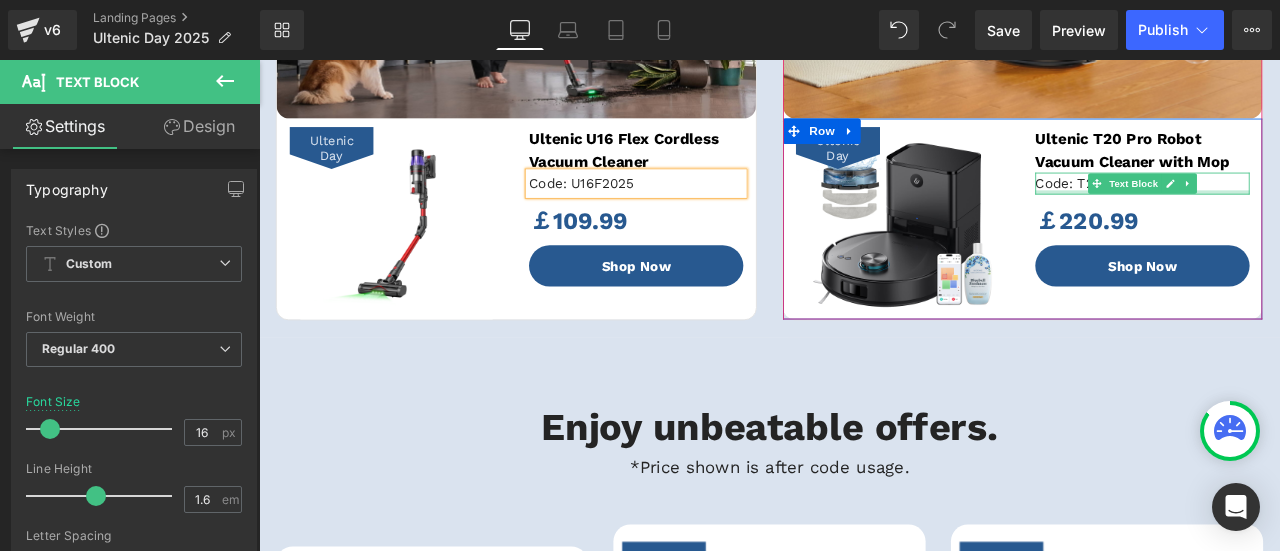 click at bounding box center (1306, 216) 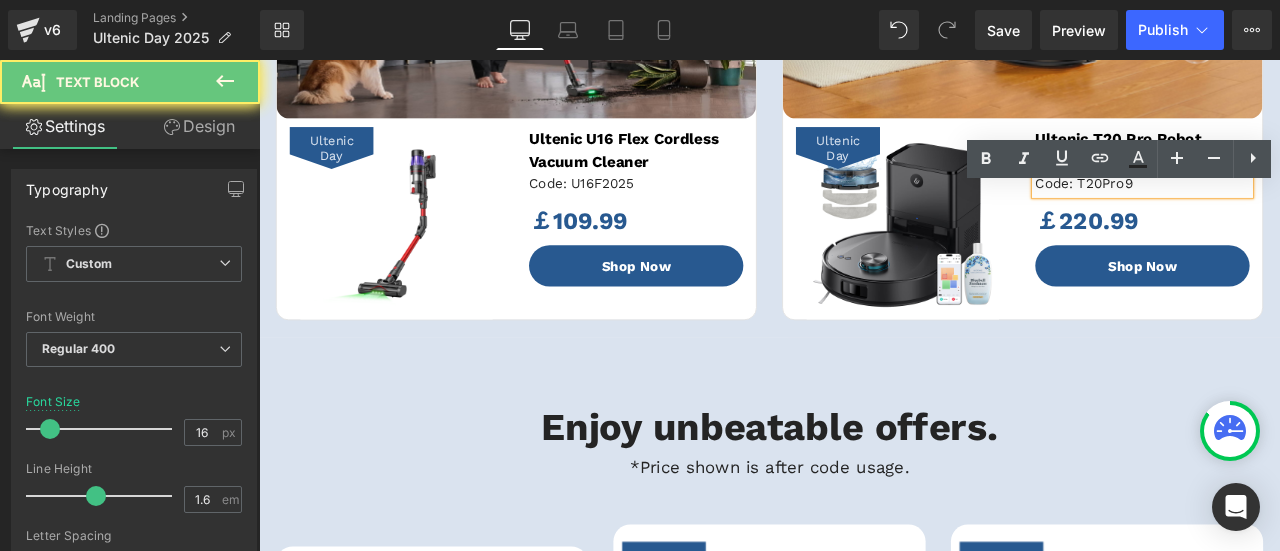 click on "Code: T20Pro9" at bounding box center [1306, 206] 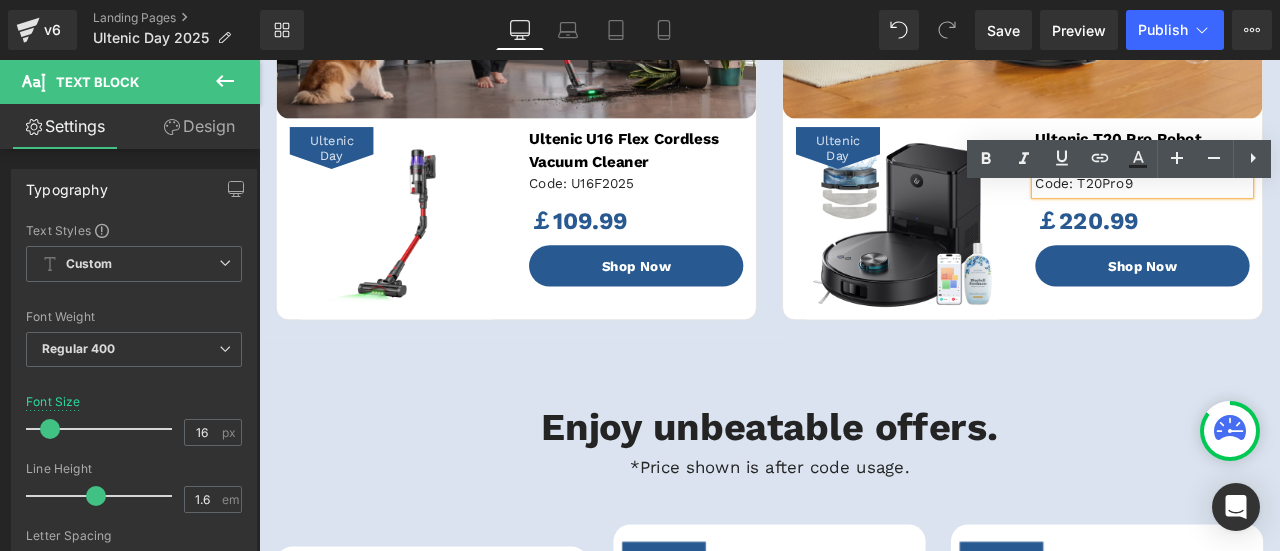 type 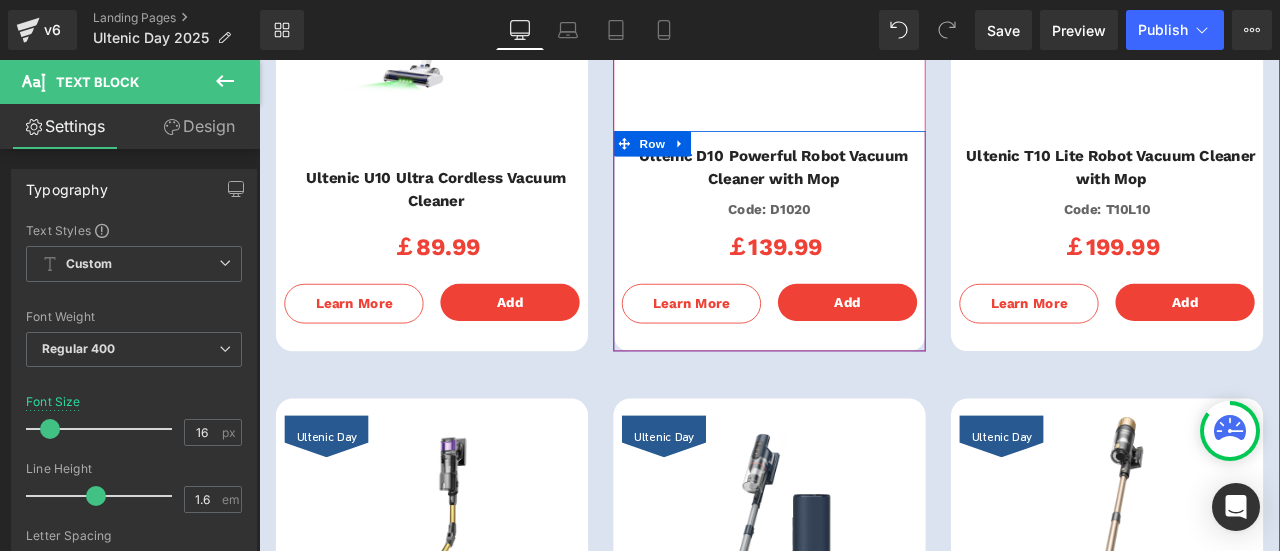 scroll, scrollTop: 2494, scrollLeft: 0, axis: vertical 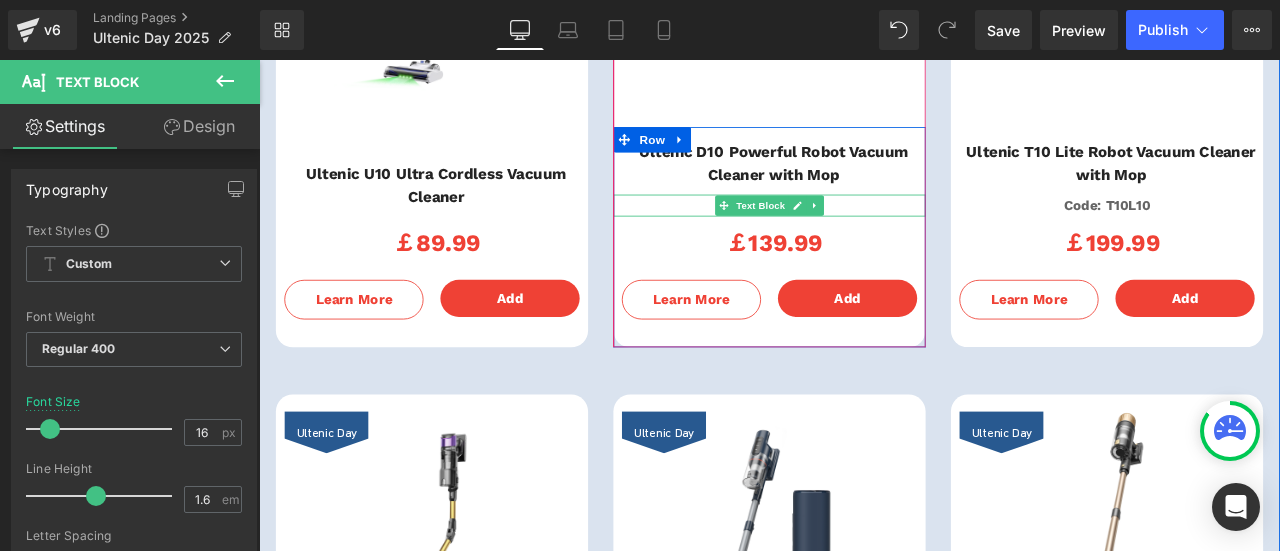 click on "Code: D1020" at bounding box center (864, 232) 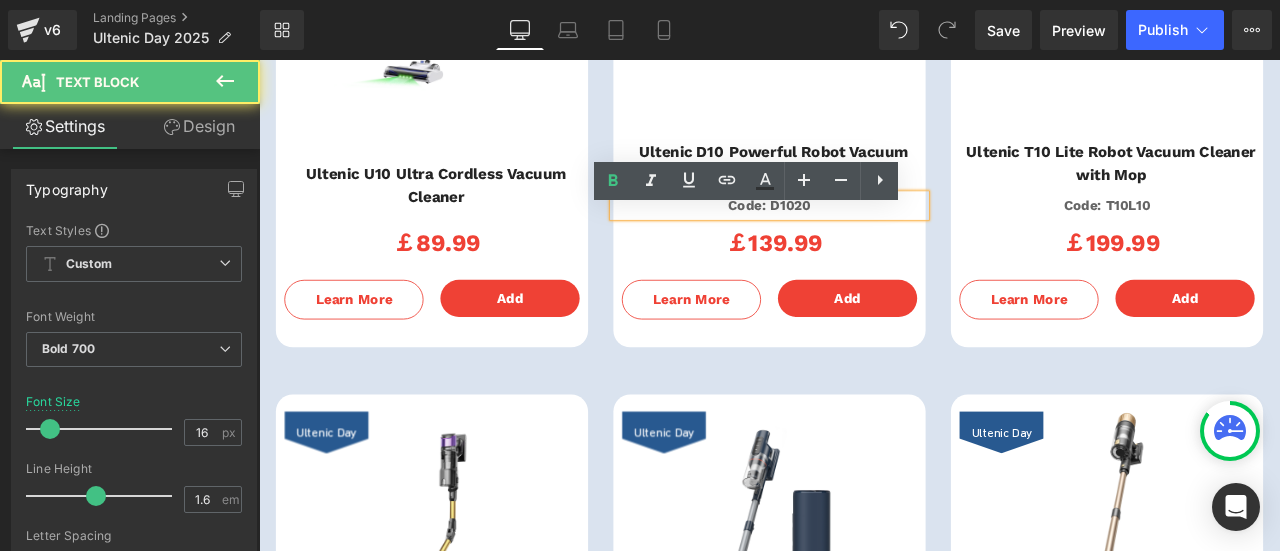 click on "Code: D1020" at bounding box center (864, 232) 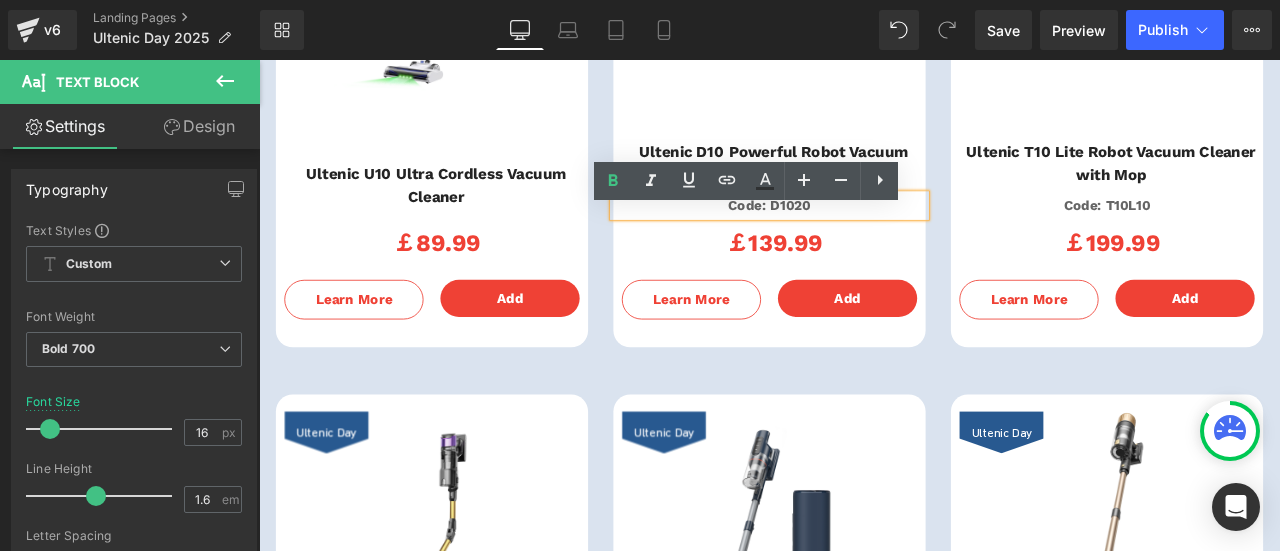 type 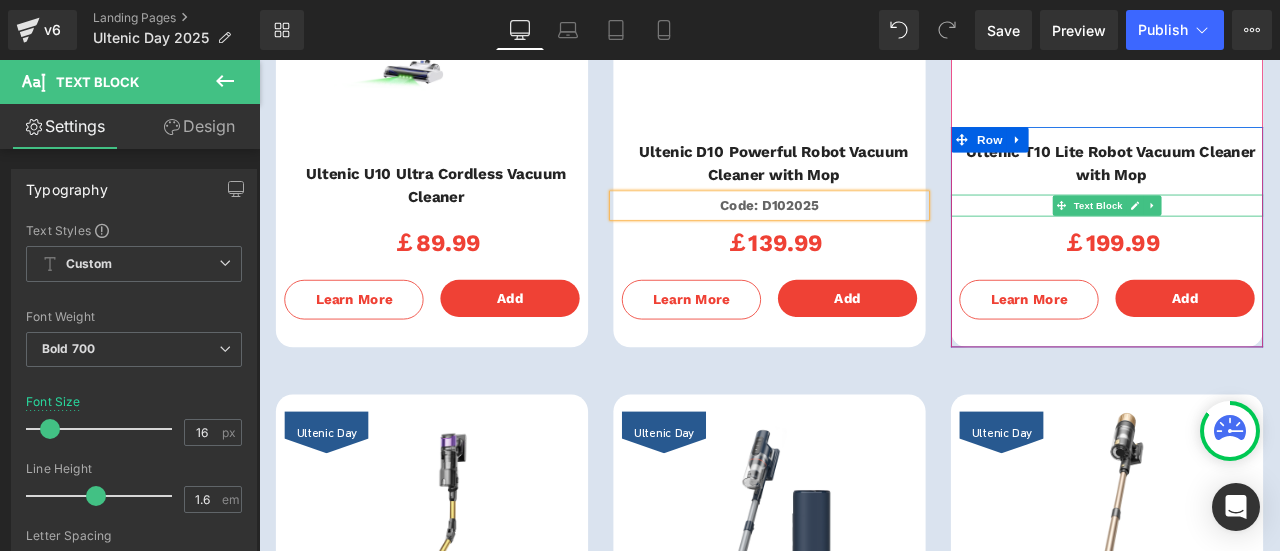 click on "Code: T10L10" at bounding box center [1264, 232] 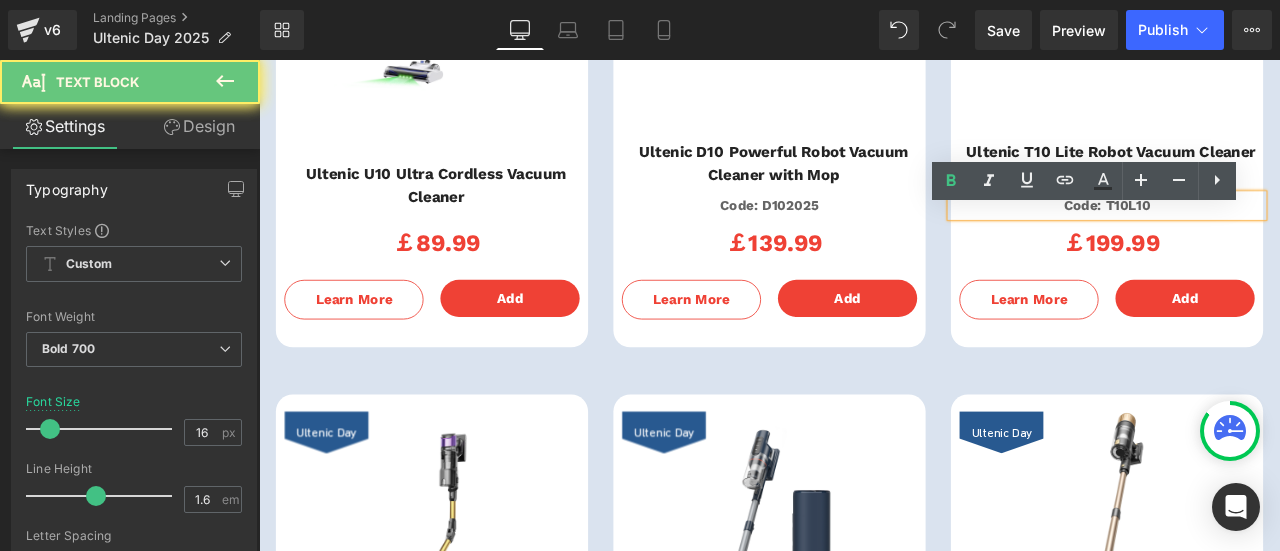 click on "Code: T10L10" at bounding box center [1264, 232] 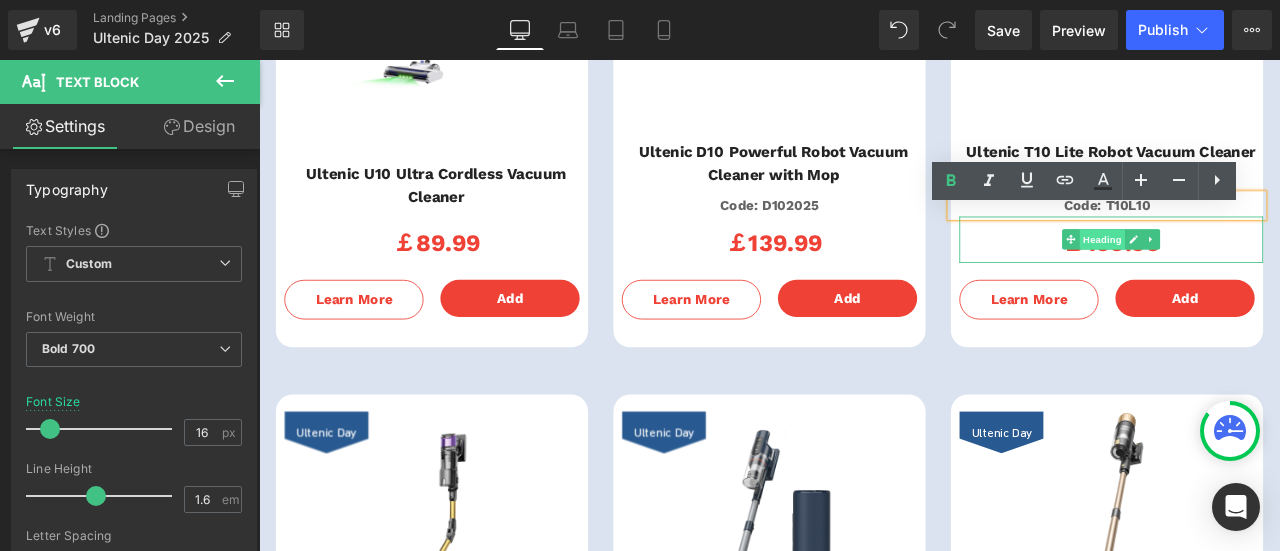 type 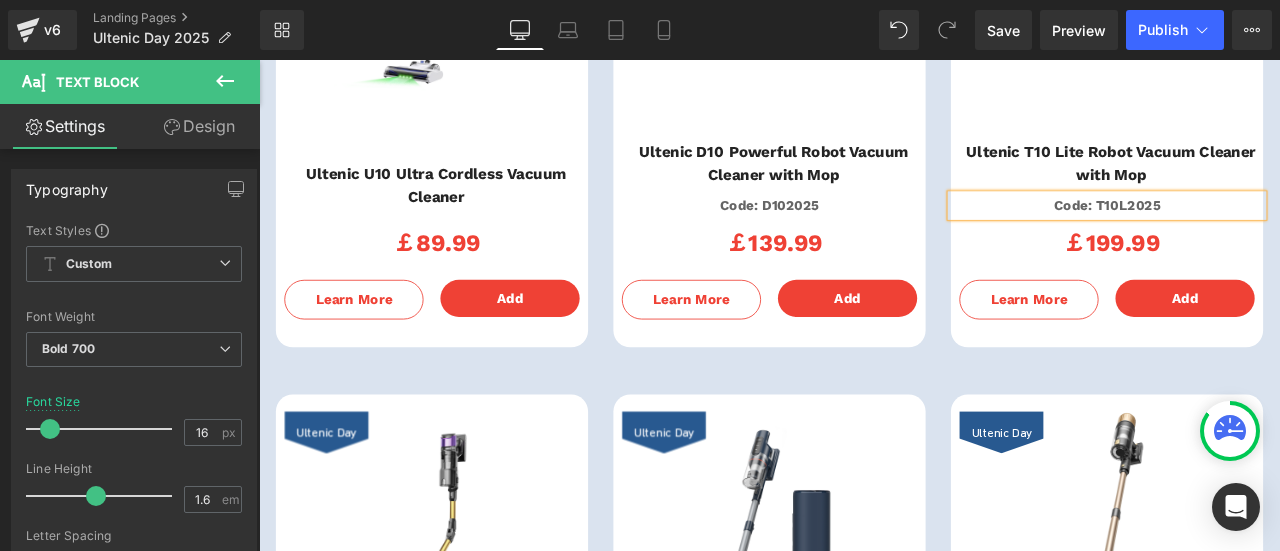 scroll, scrollTop: 3094, scrollLeft: 0, axis: vertical 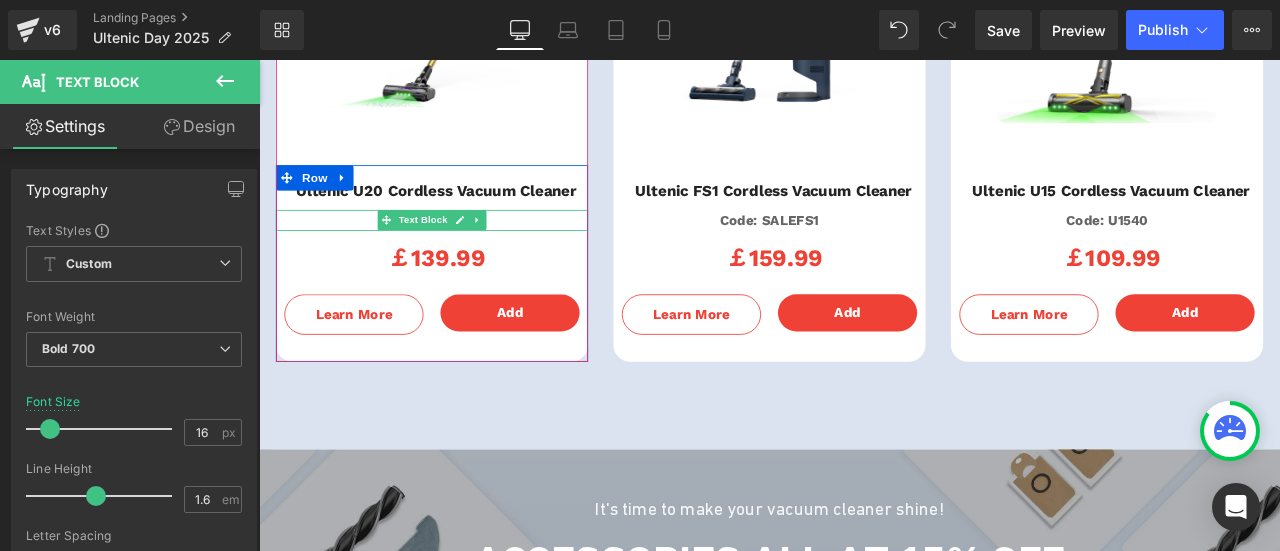 click on "Code: U2020" at bounding box center [464, 251] 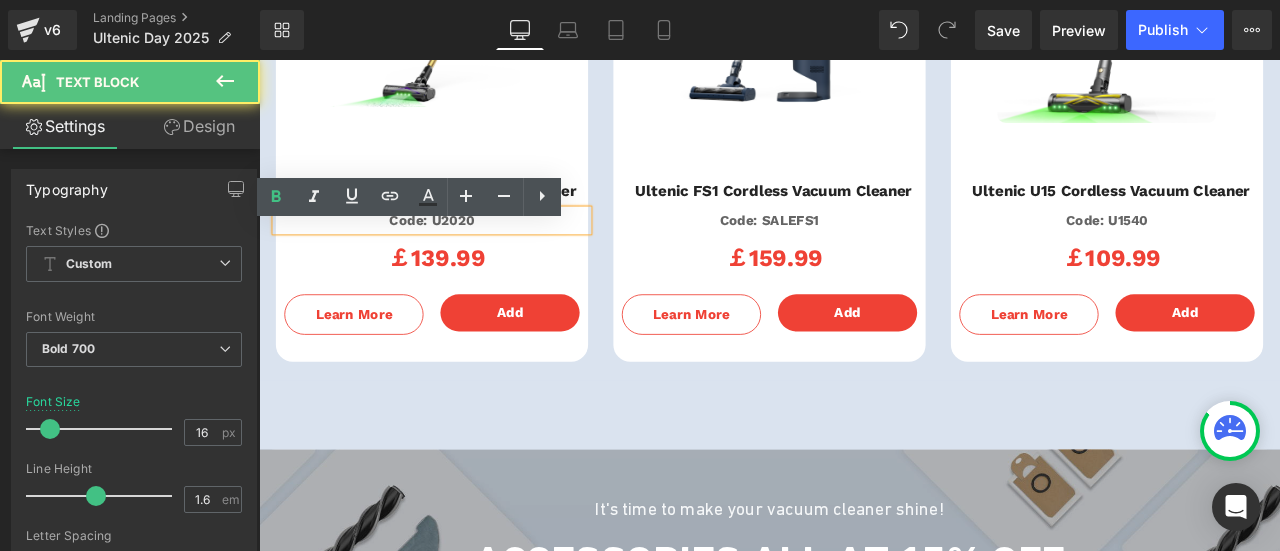 click on "Code: U2020" at bounding box center [464, 251] 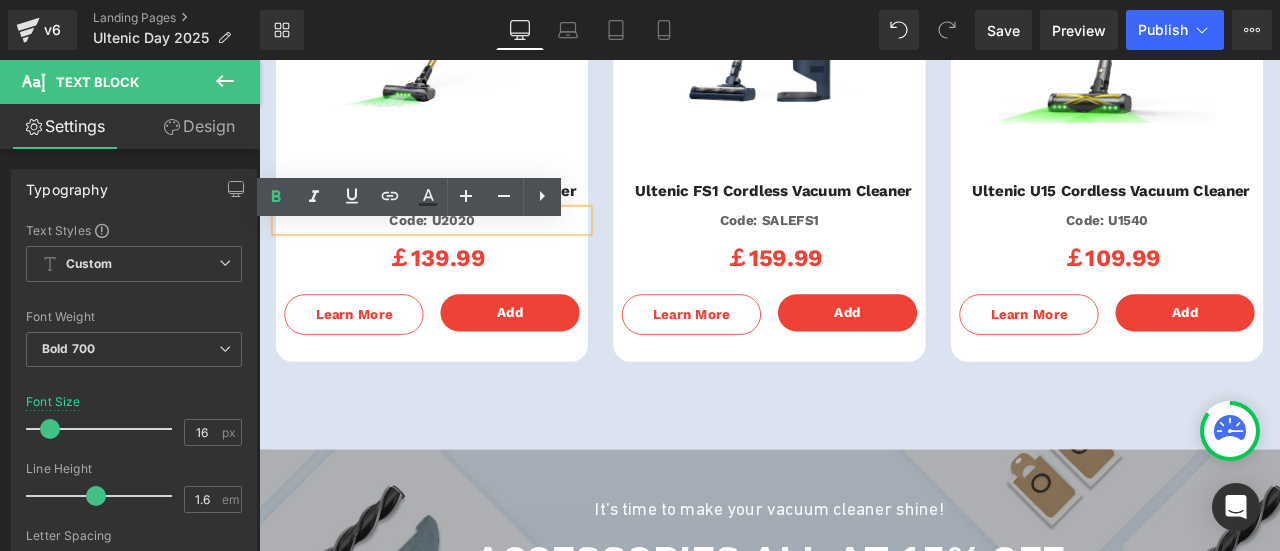 type 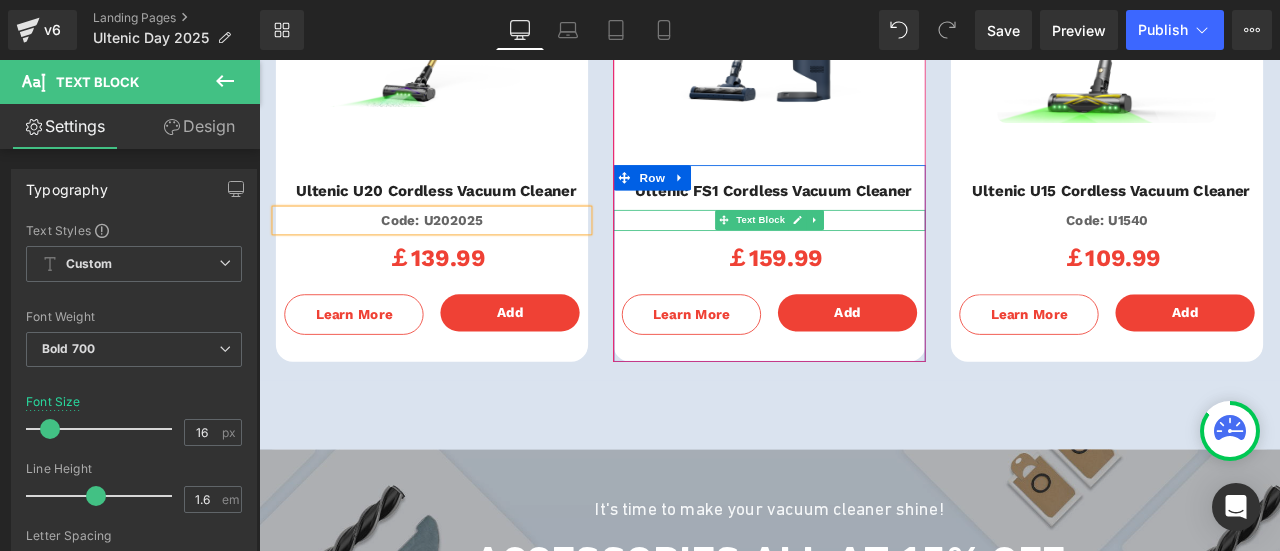 click on "Code: SALEFS1" at bounding box center (864, 251) 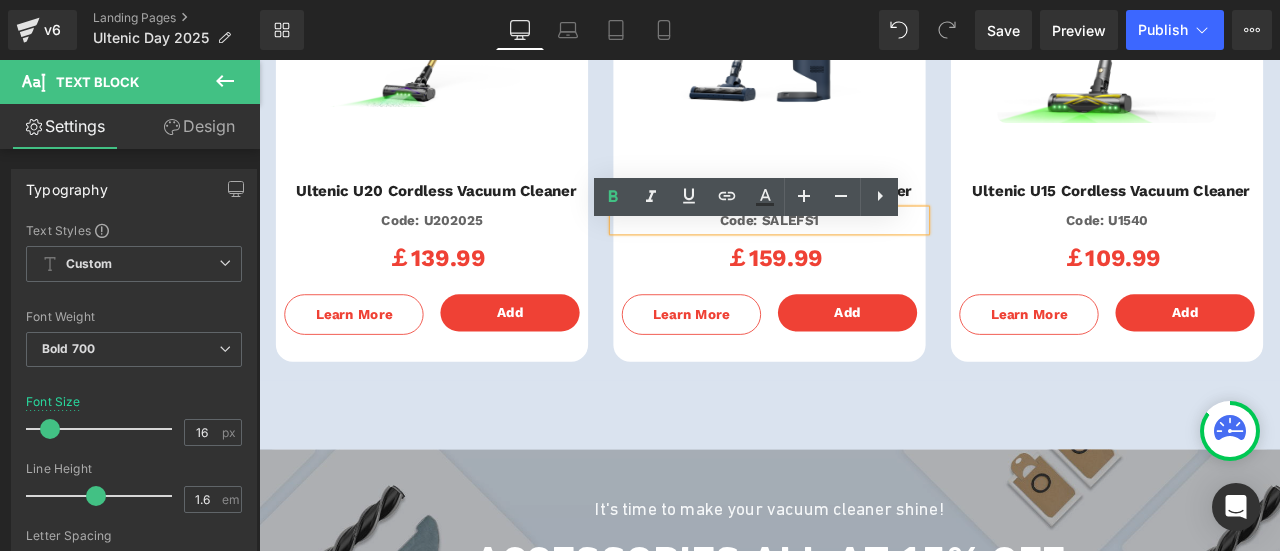 click on "Code: SALEFS1" at bounding box center [864, 251] 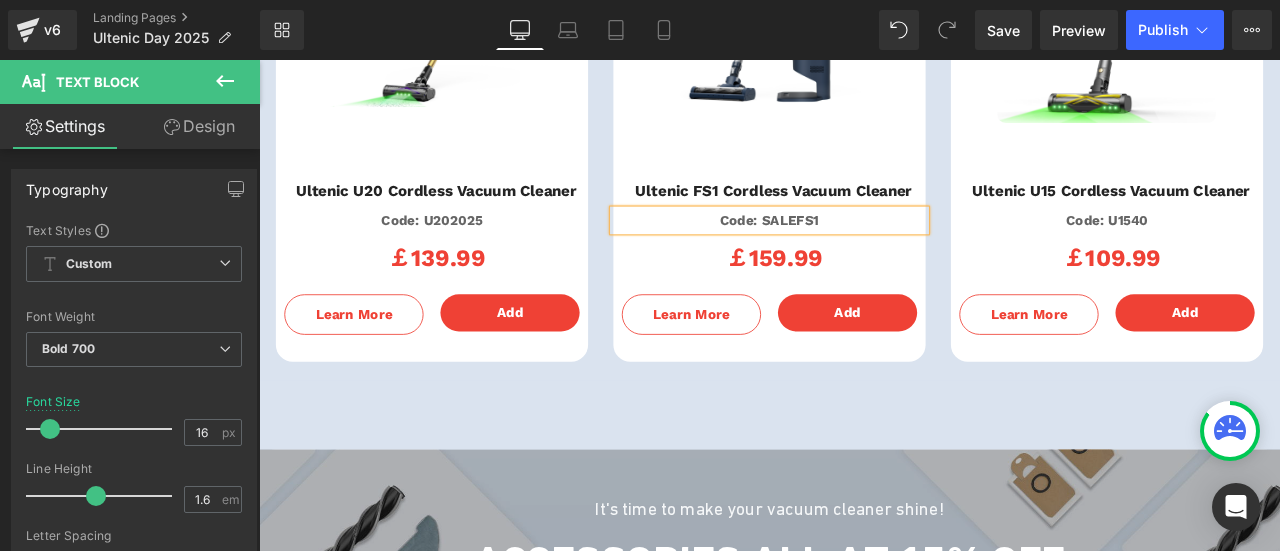 type 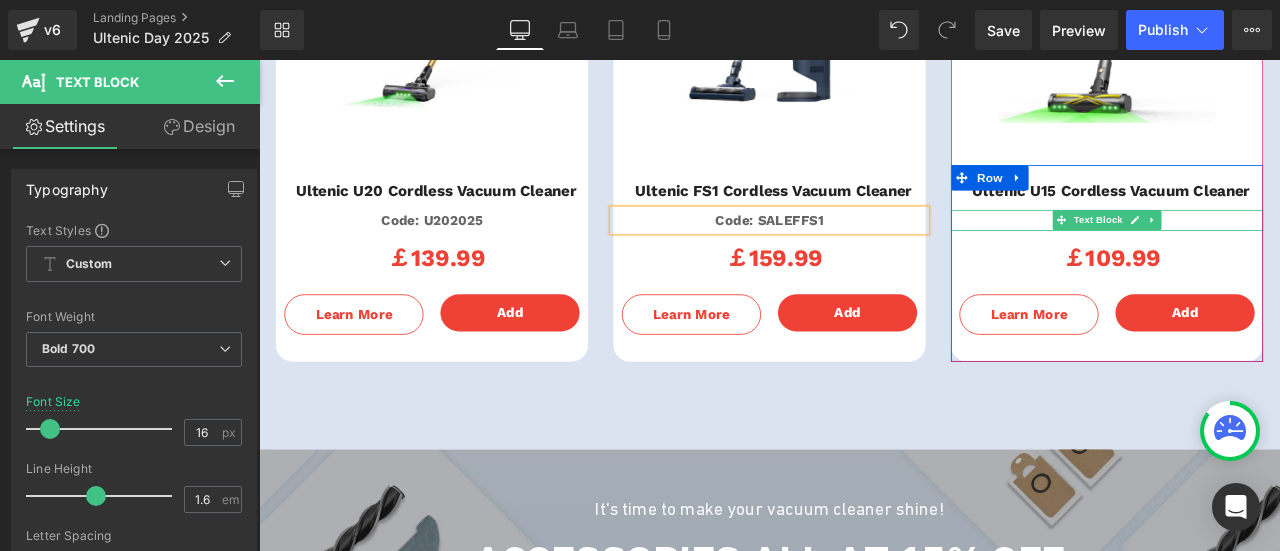 click on "Code: U1540" at bounding box center (1264, 251) 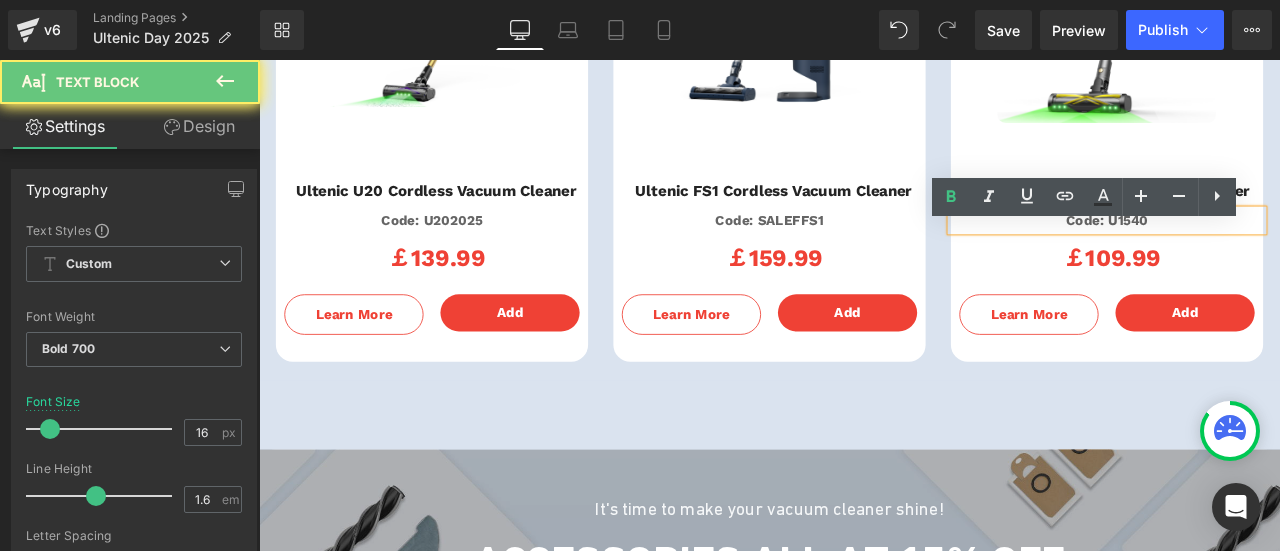 click on "Code: U1540" at bounding box center (1264, 251) 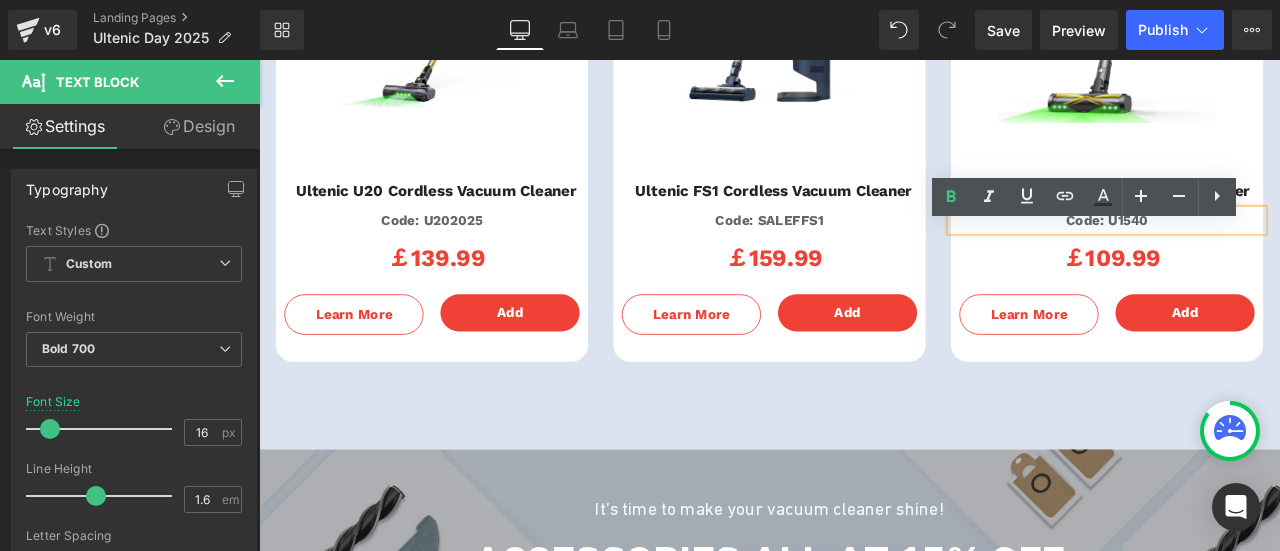 type 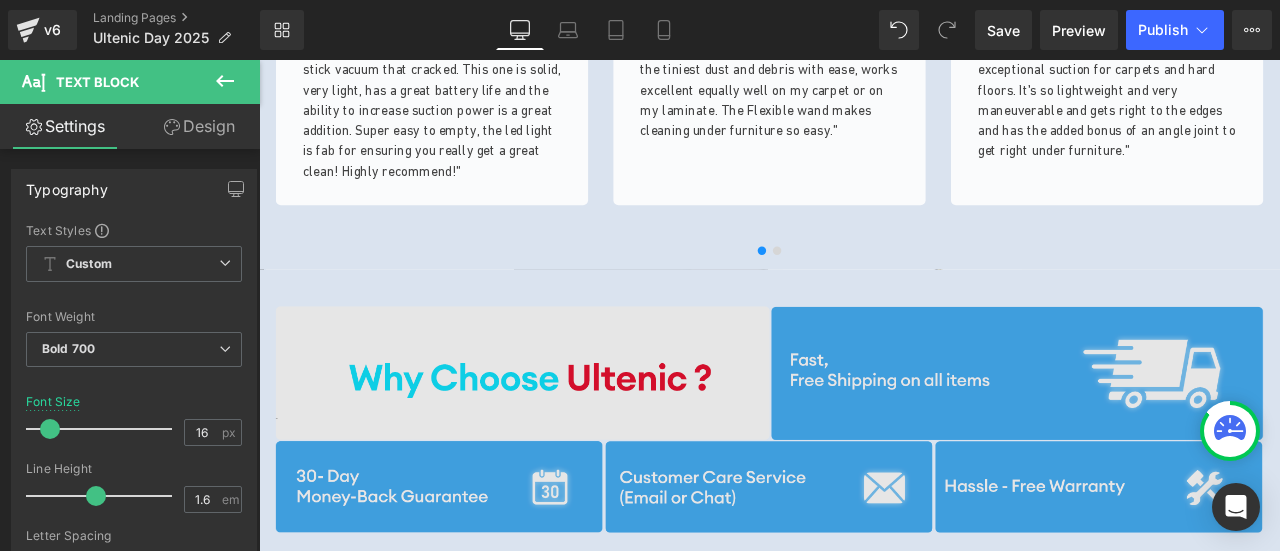 scroll, scrollTop: 4794, scrollLeft: 0, axis: vertical 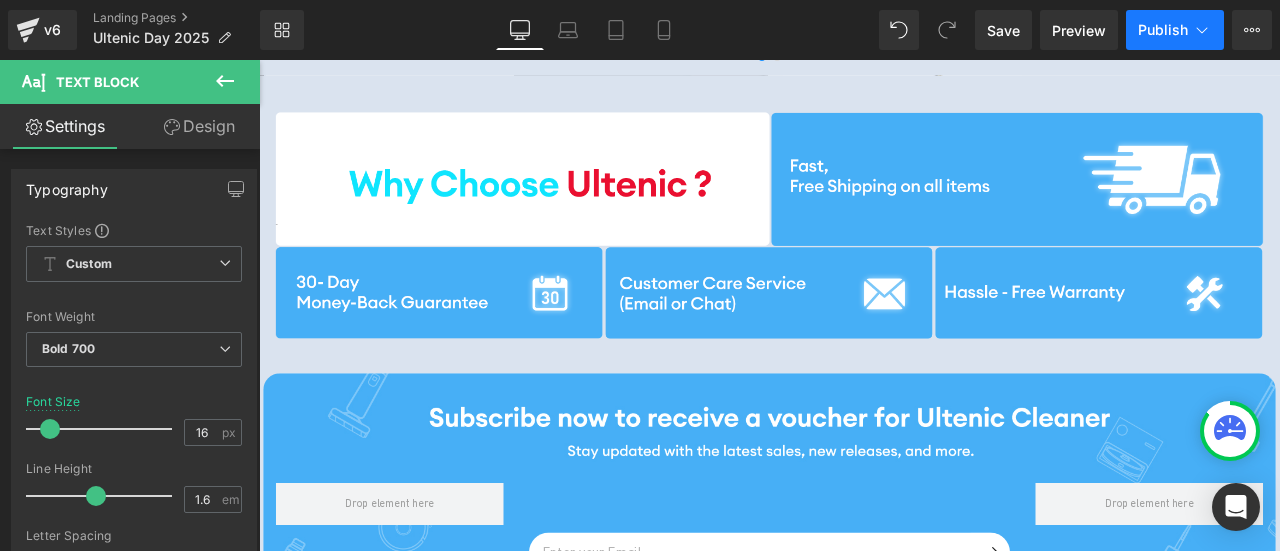 click 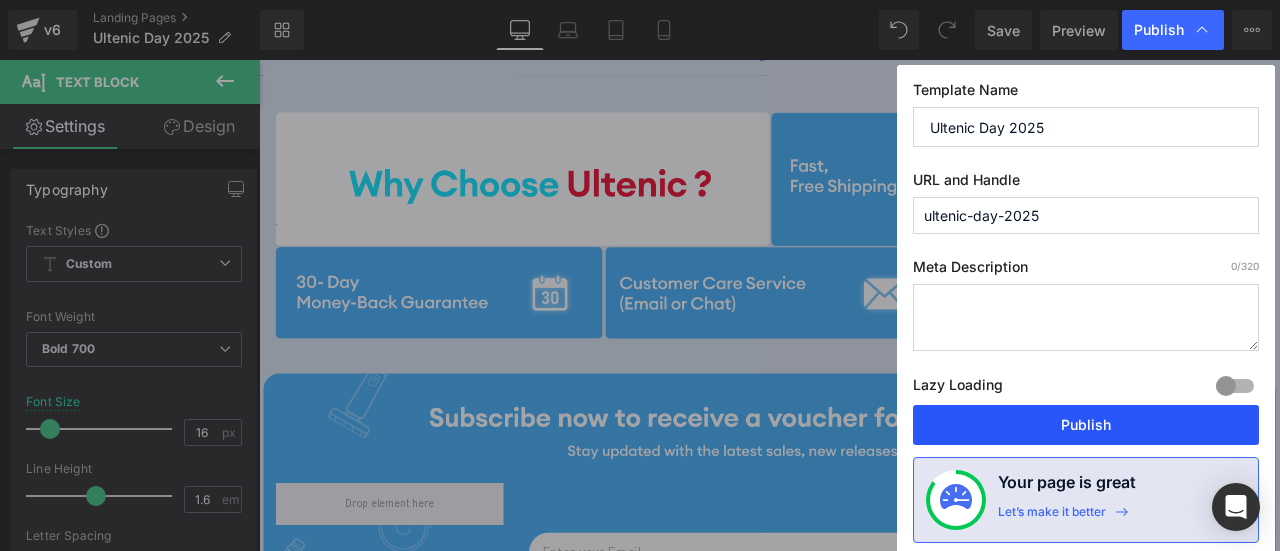 drag, startPoint x: 1138, startPoint y: 423, endPoint x: 720, endPoint y: 579, distance: 446.1614 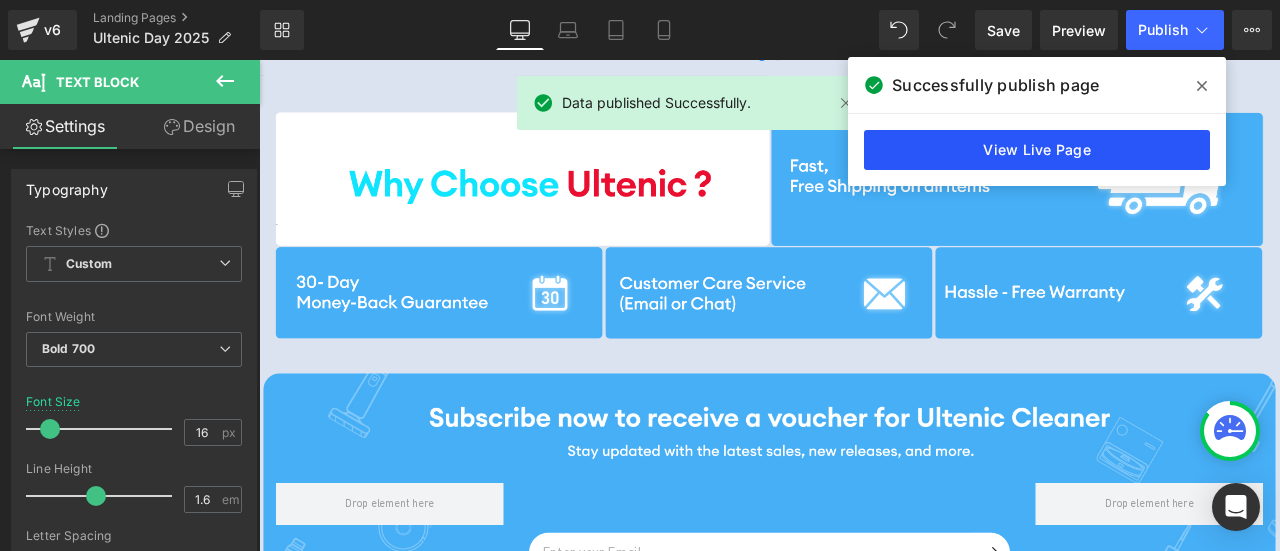 click on "View Live Page" at bounding box center (1037, 150) 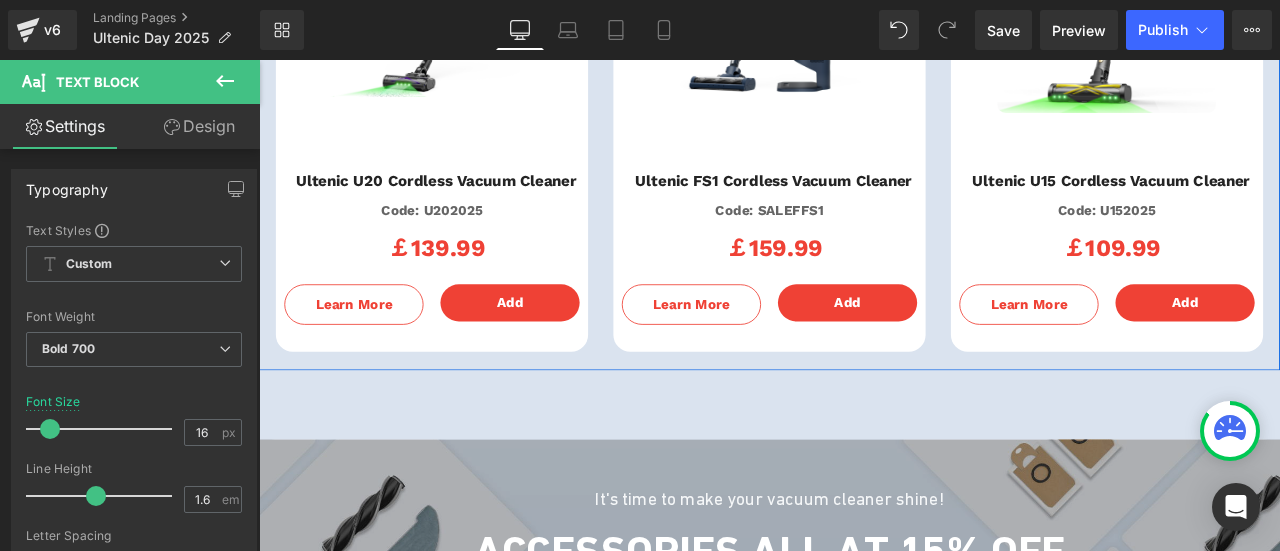 scroll, scrollTop: 3400, scrollLeft: 0, axis: vertical 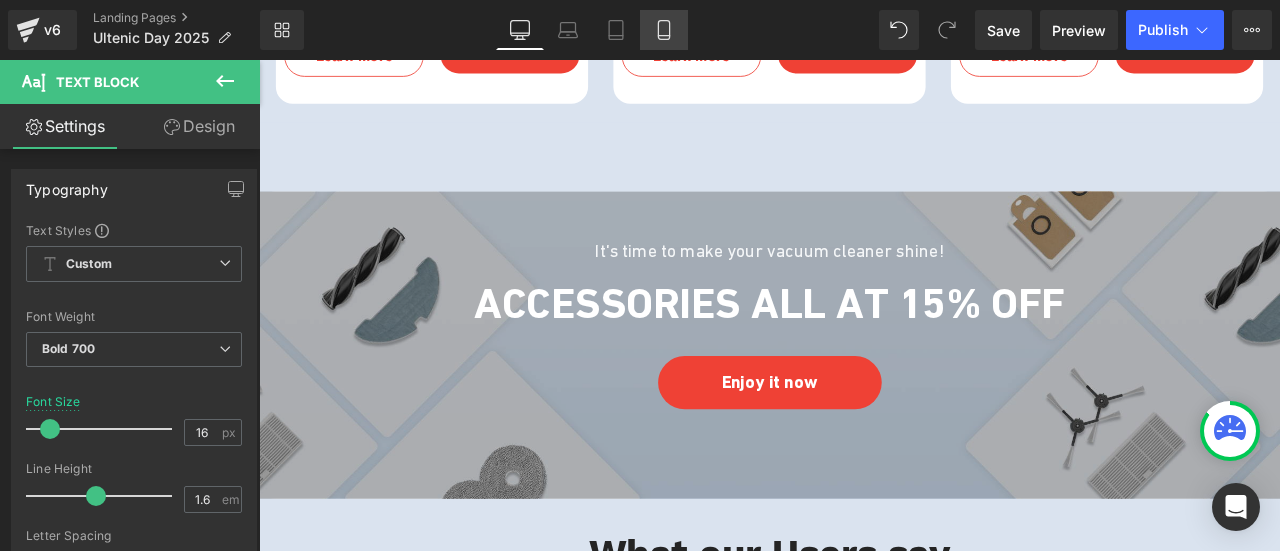 click on "Mobile" at bounding box center [664, 30] 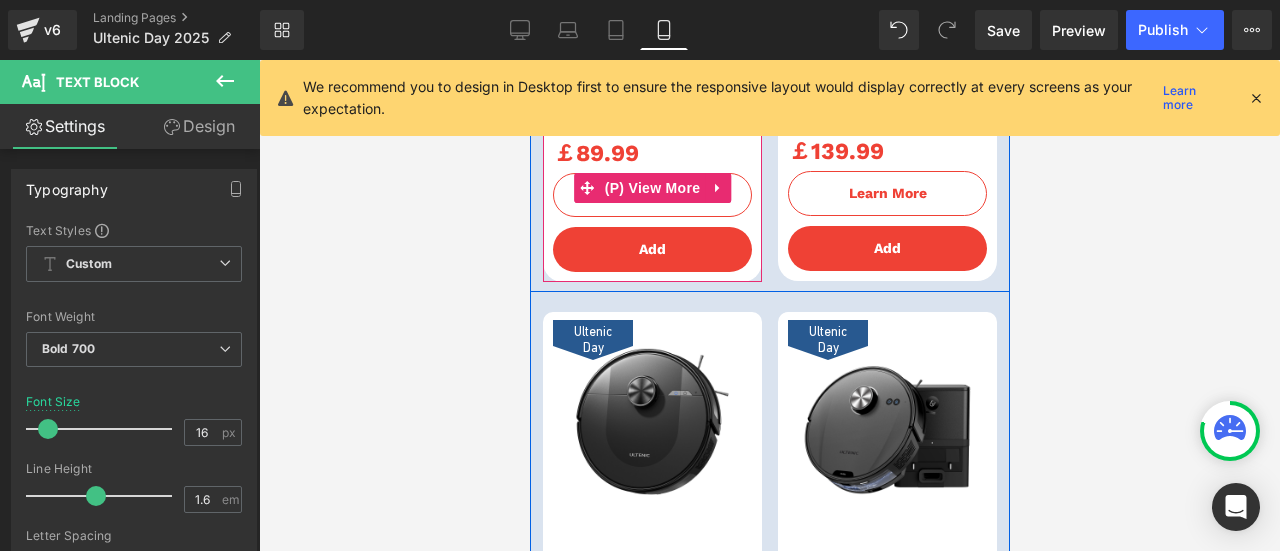 scroll, scrollTop: 3900, scrollLeft: 0, axis: vertical 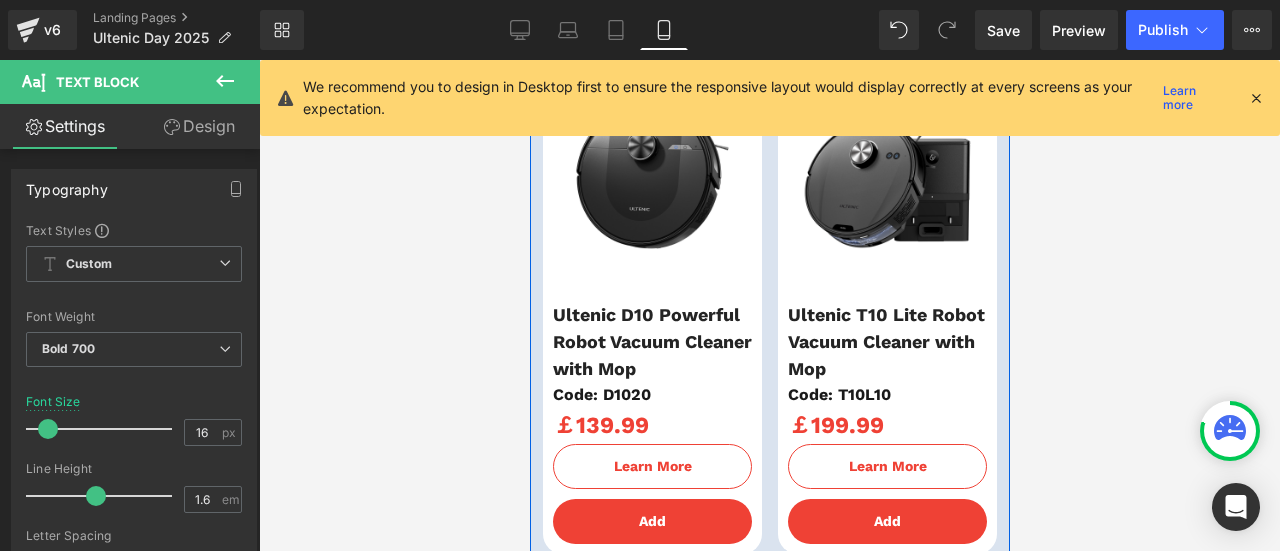 click on "Code: D1020" at bounding box center (656, 395) 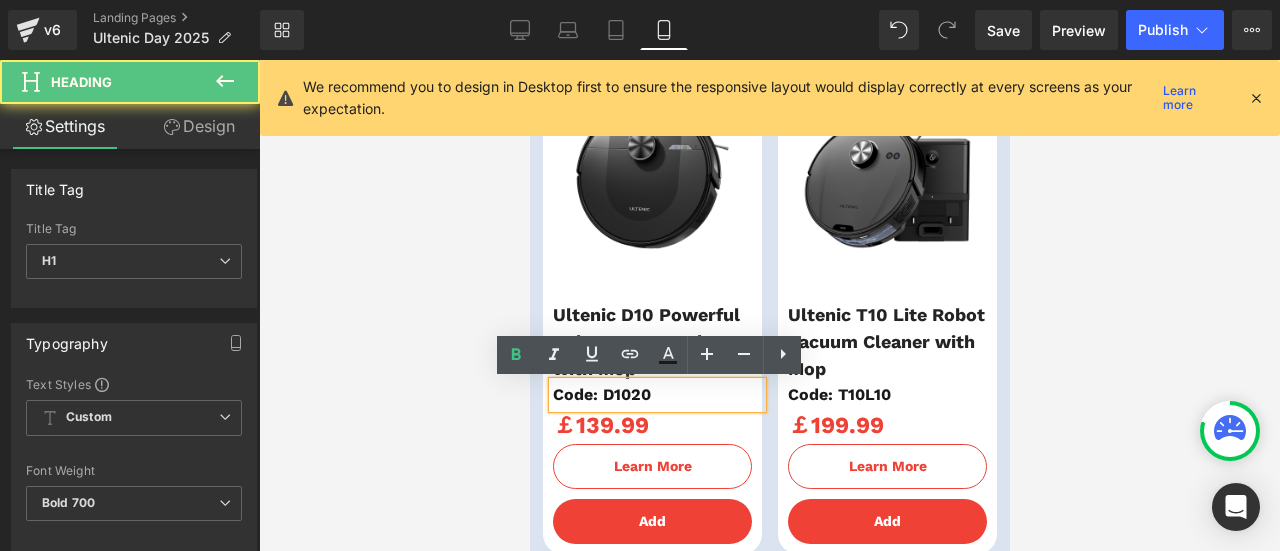 click on "Code: D1020" at bounding box center [656, 395] 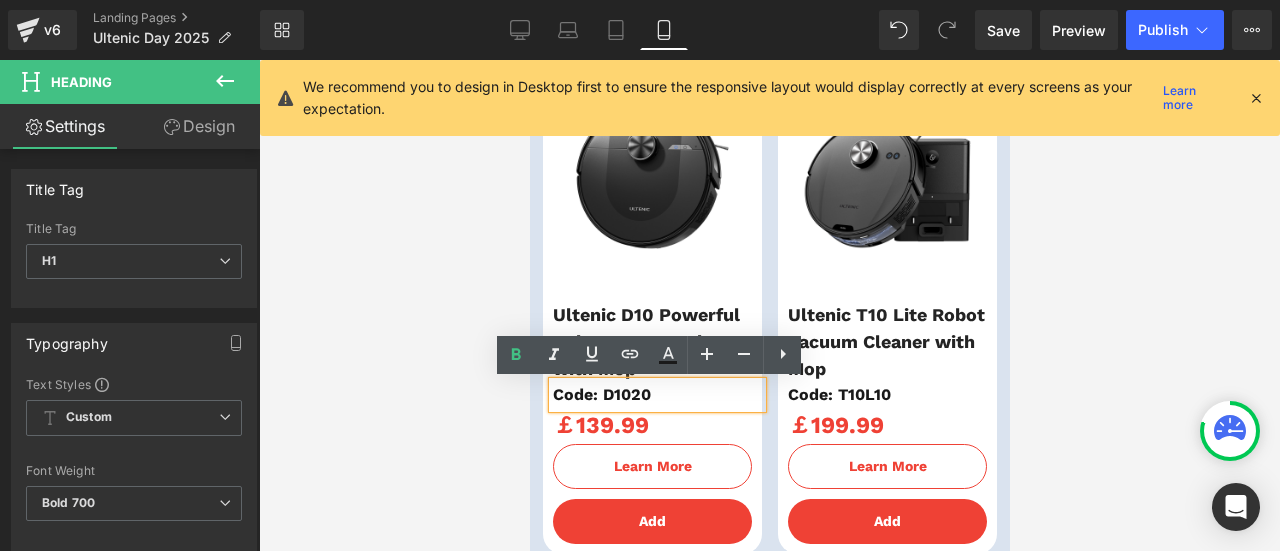 type 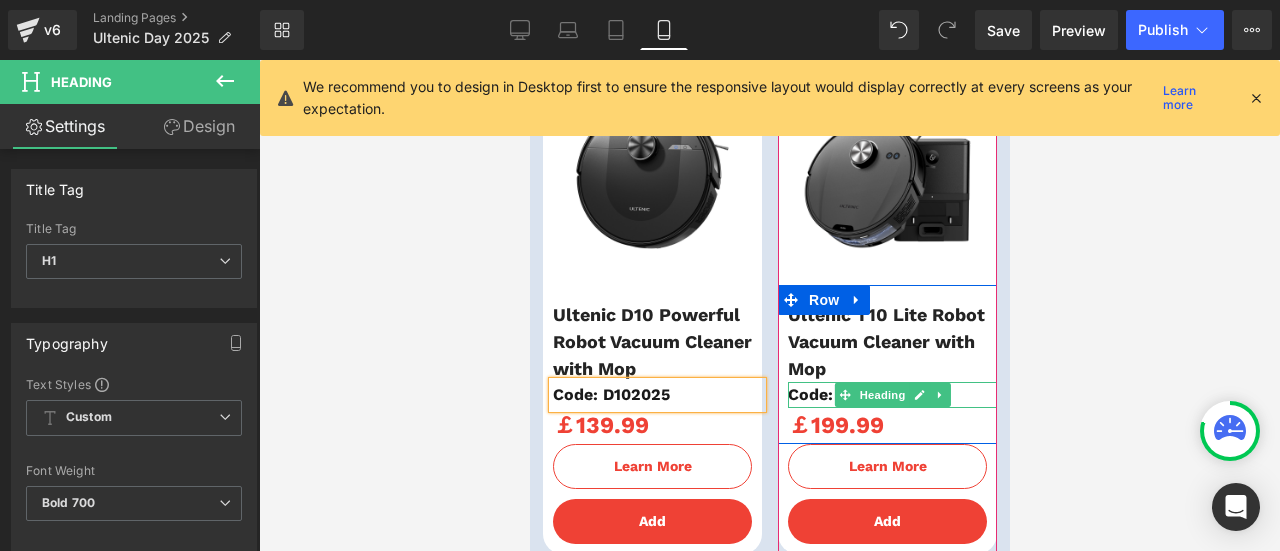 click on "Code: T10L10" at bounding box center (891, 395) 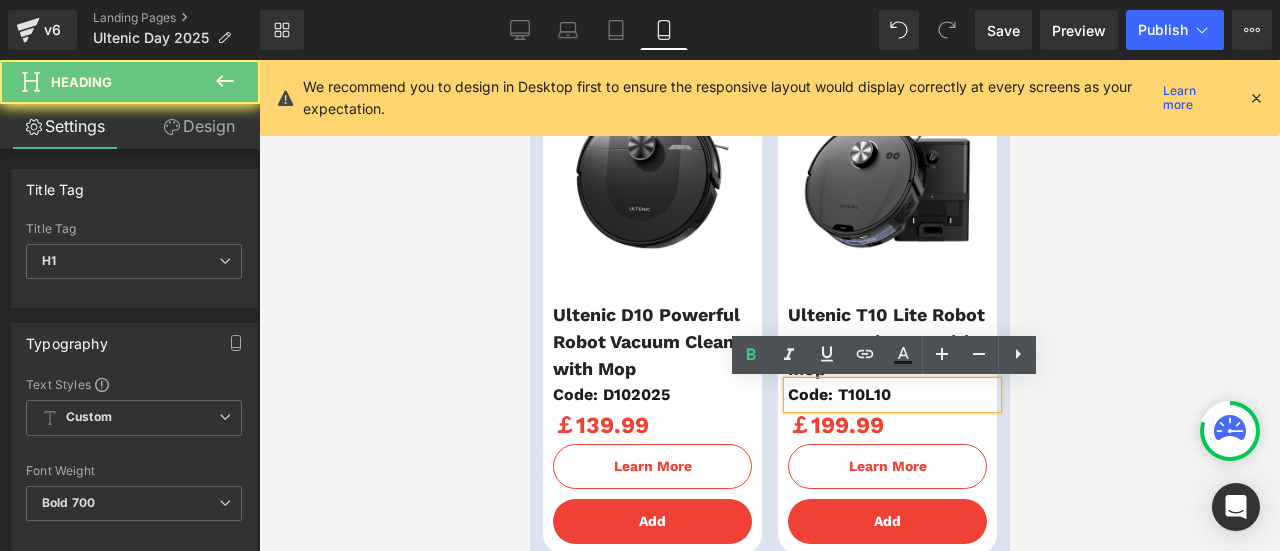 click on "Code: T10L10" at bounding box center [891, 395] 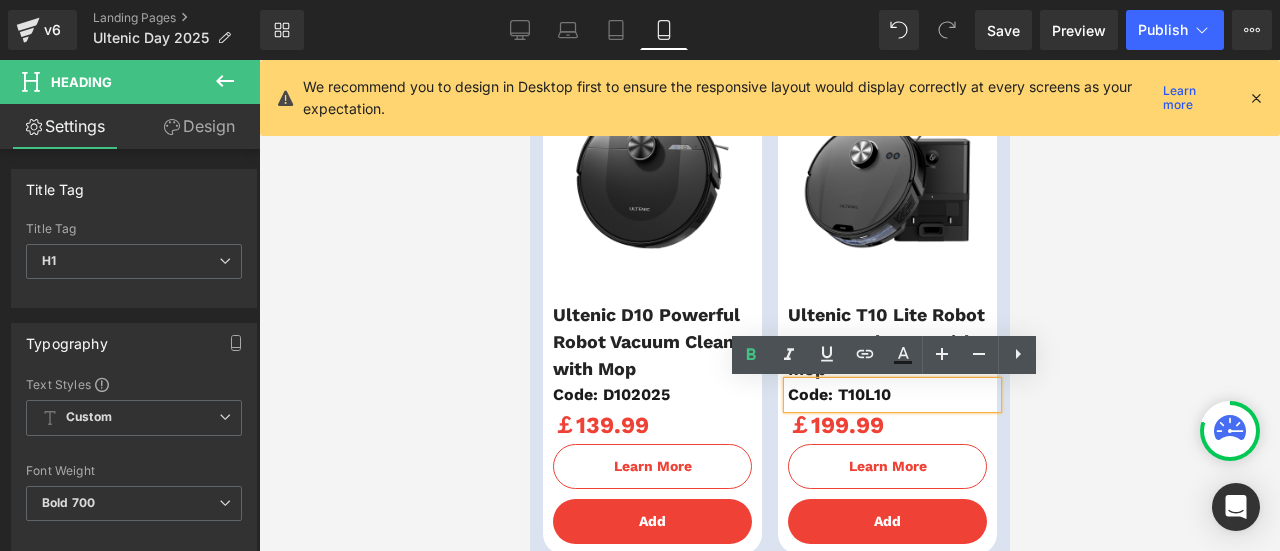 type 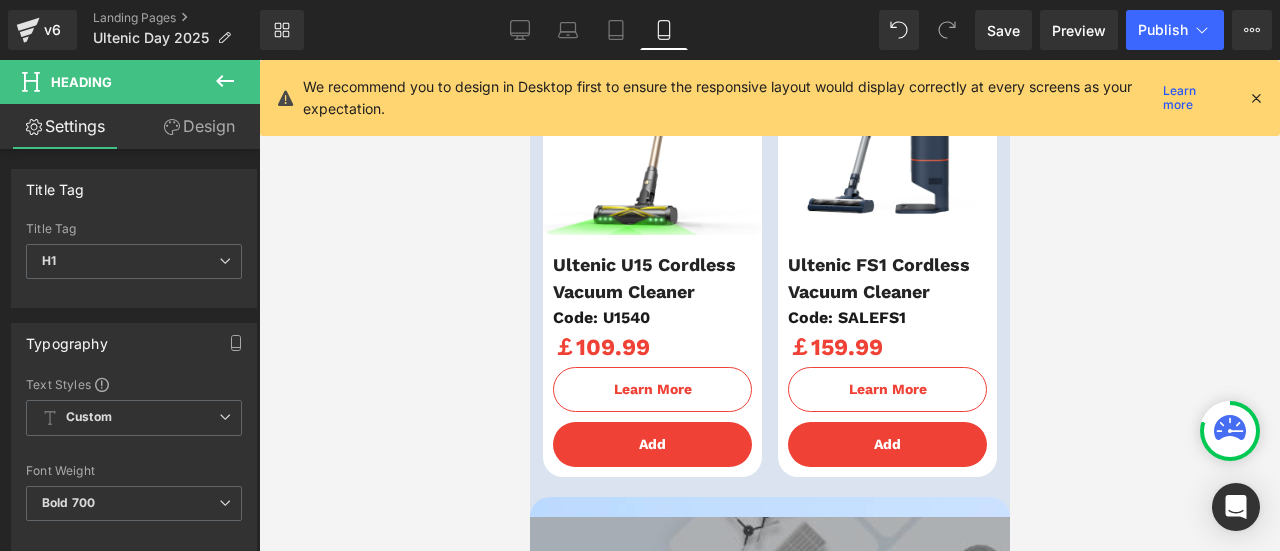 scroll, scrollTop: 4500, scrollLeft: 0, axis: vertical 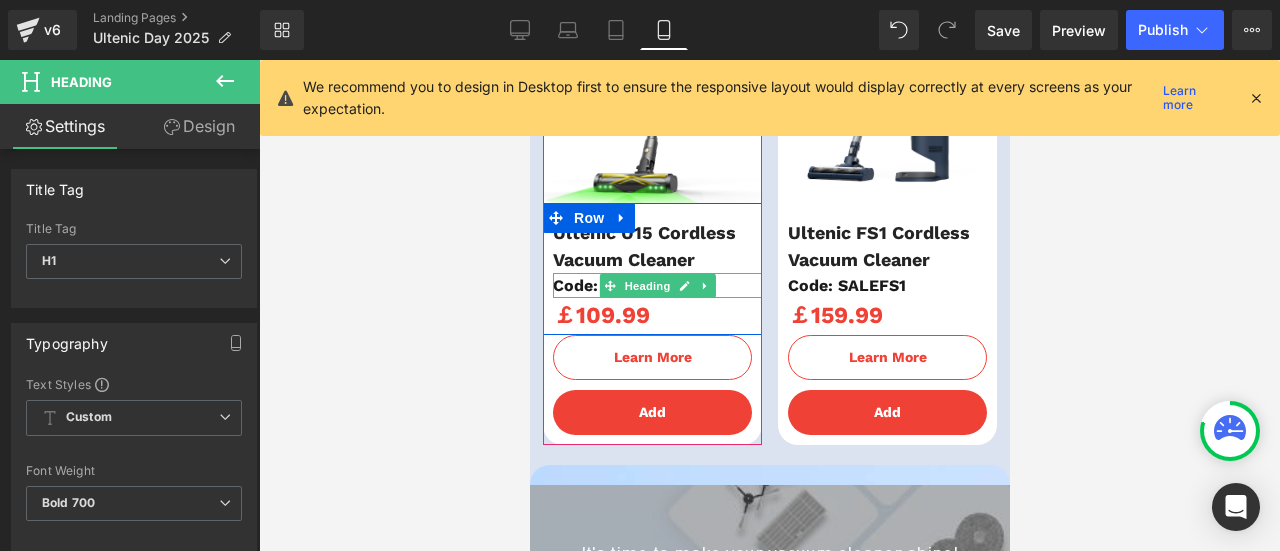 click on "Code: U1540" at bounding box center (656, 286) 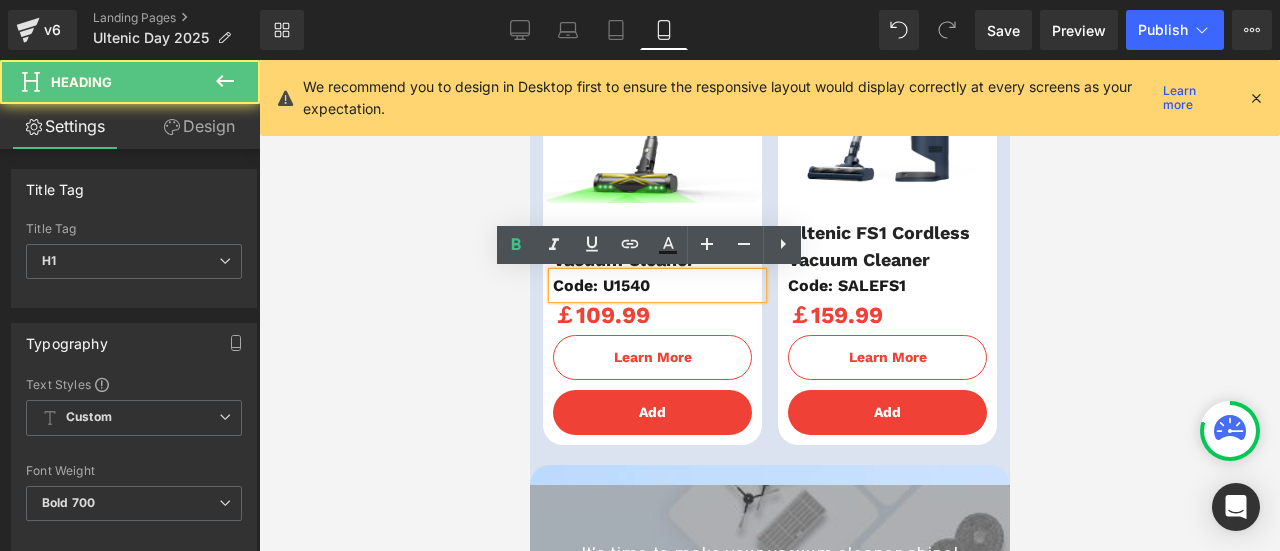 click on "Code: U1540" at bounding box center [656, 286] 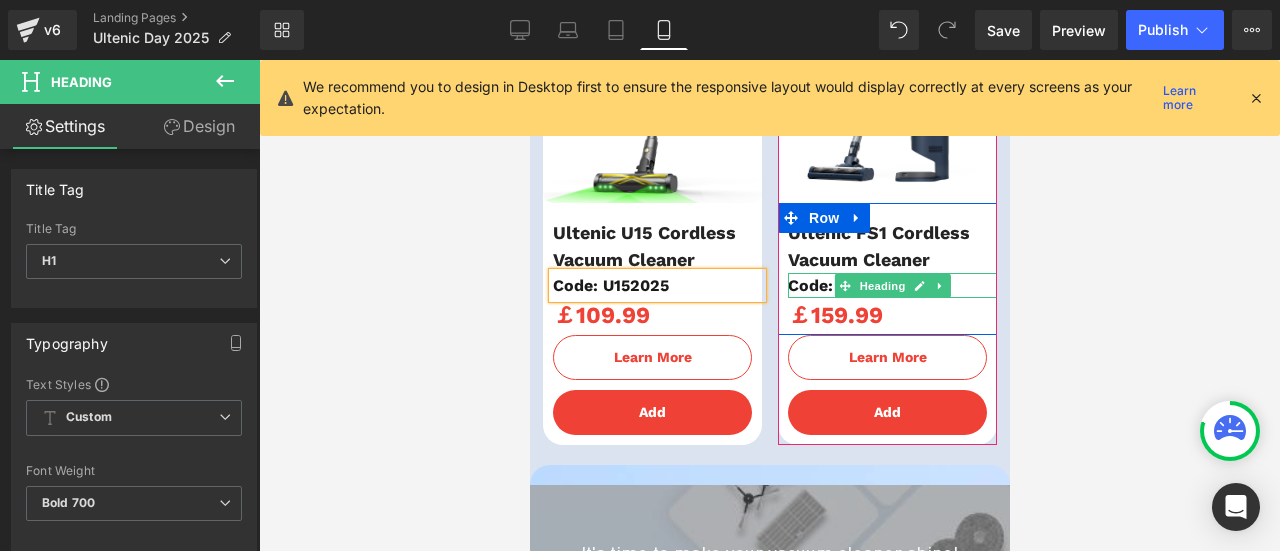 click on "Code: SALEFS1" at bounding box center [891, 286] 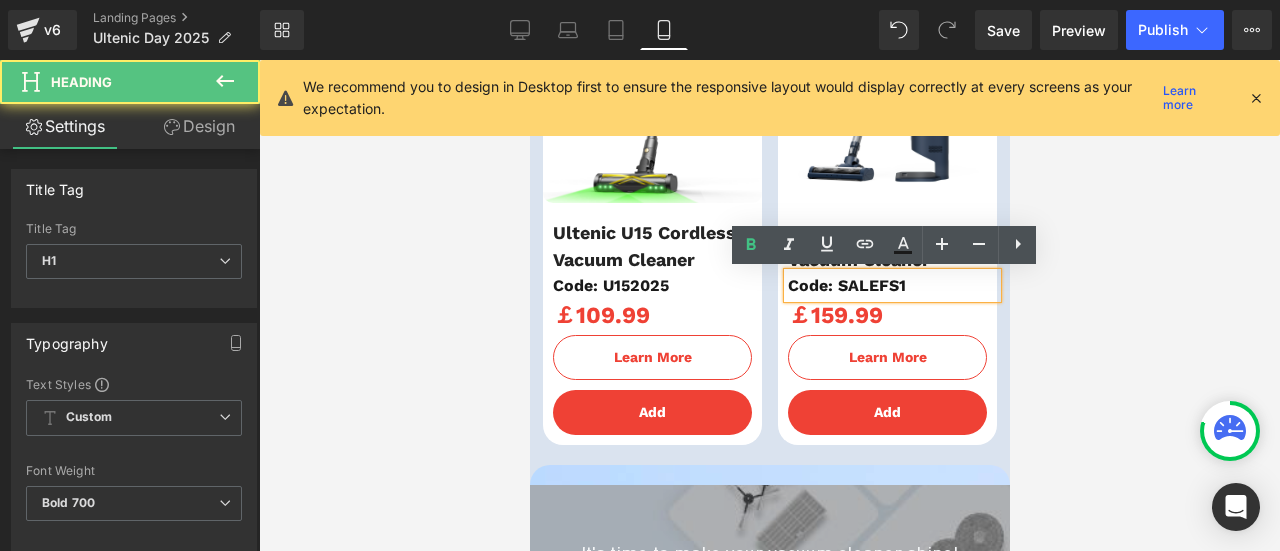 click on "Code: SALEFS1" at bounding box center (891, 286) 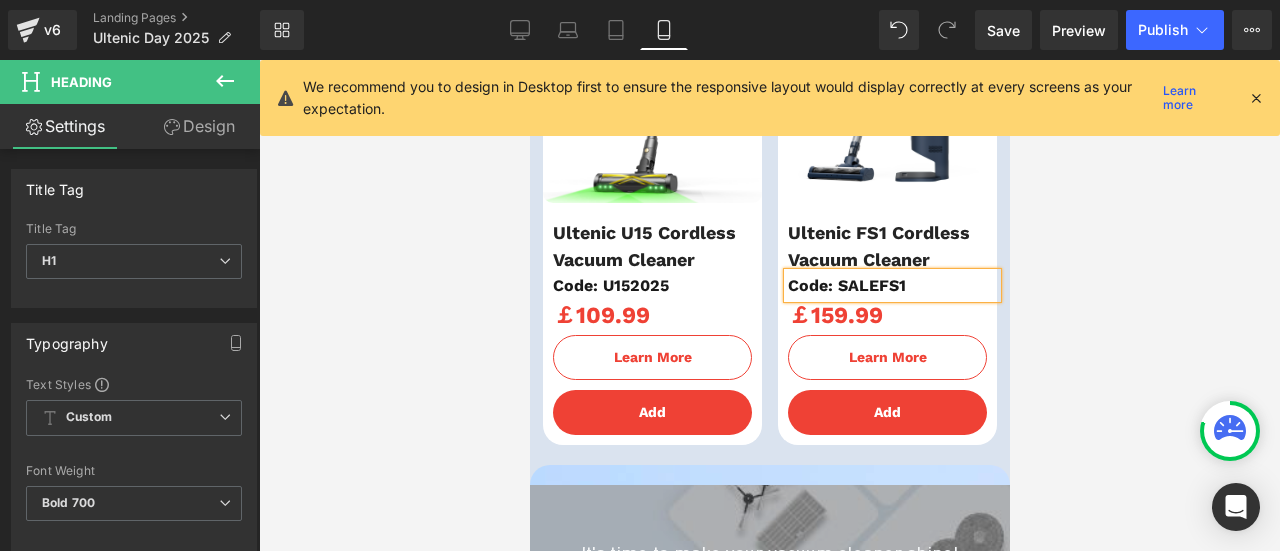 type 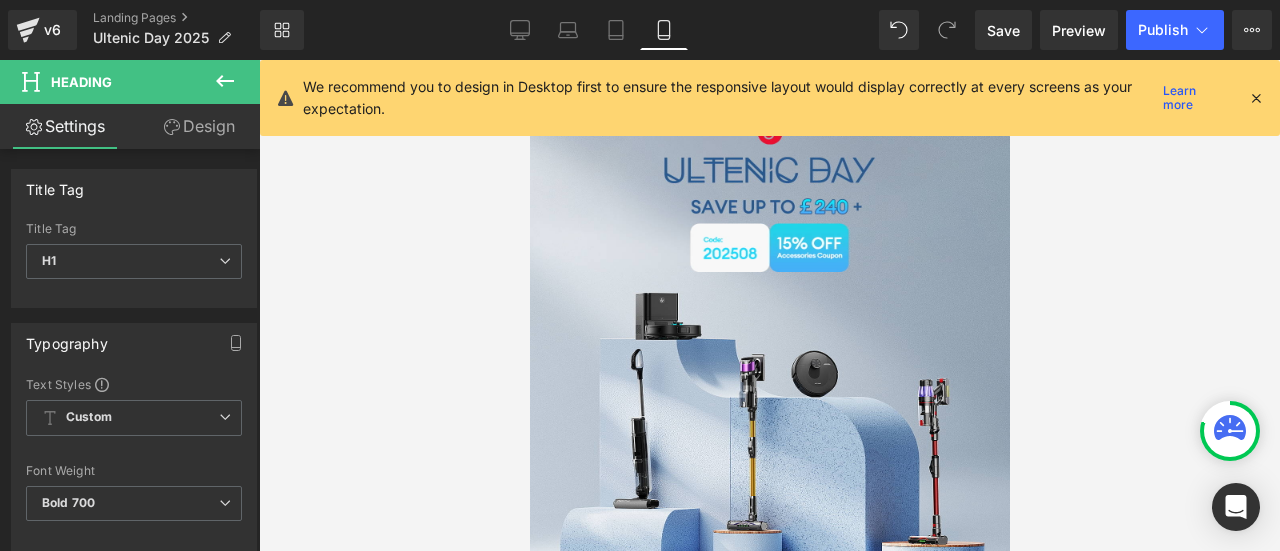 scroll, scrollTop: 0, scrollLeft: 0, axis: both 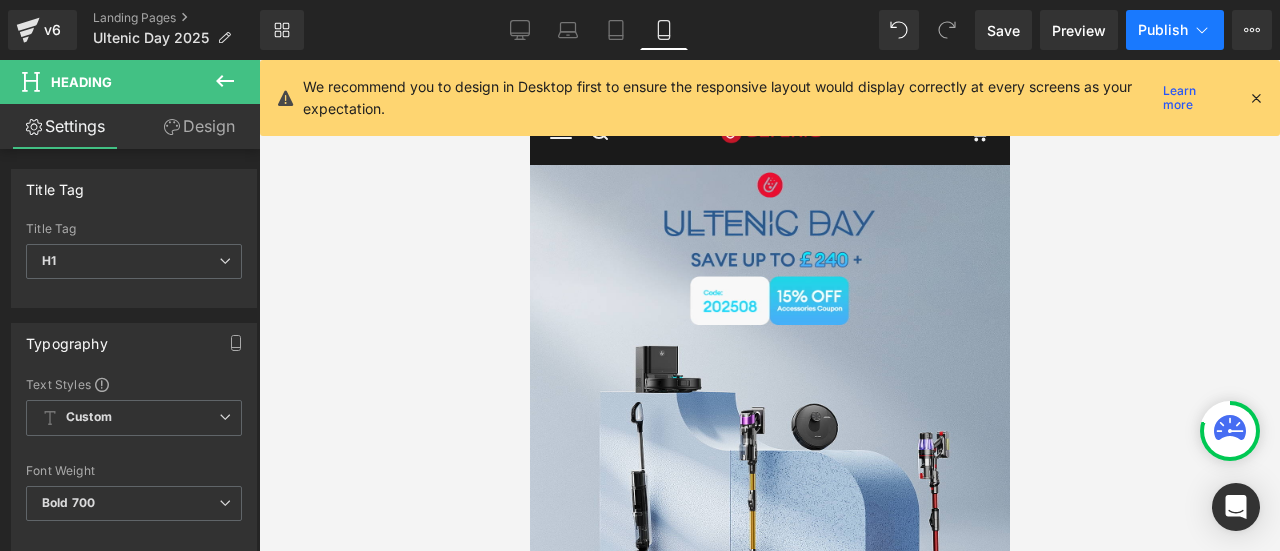 click 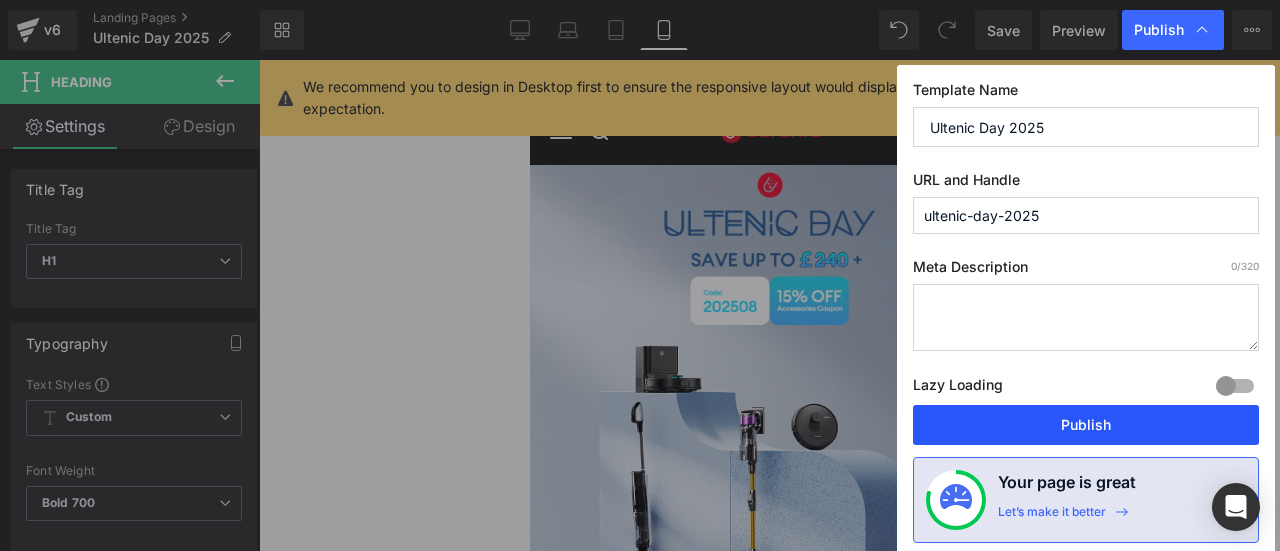 click on "Publish" at bounding box center [1086, 425] 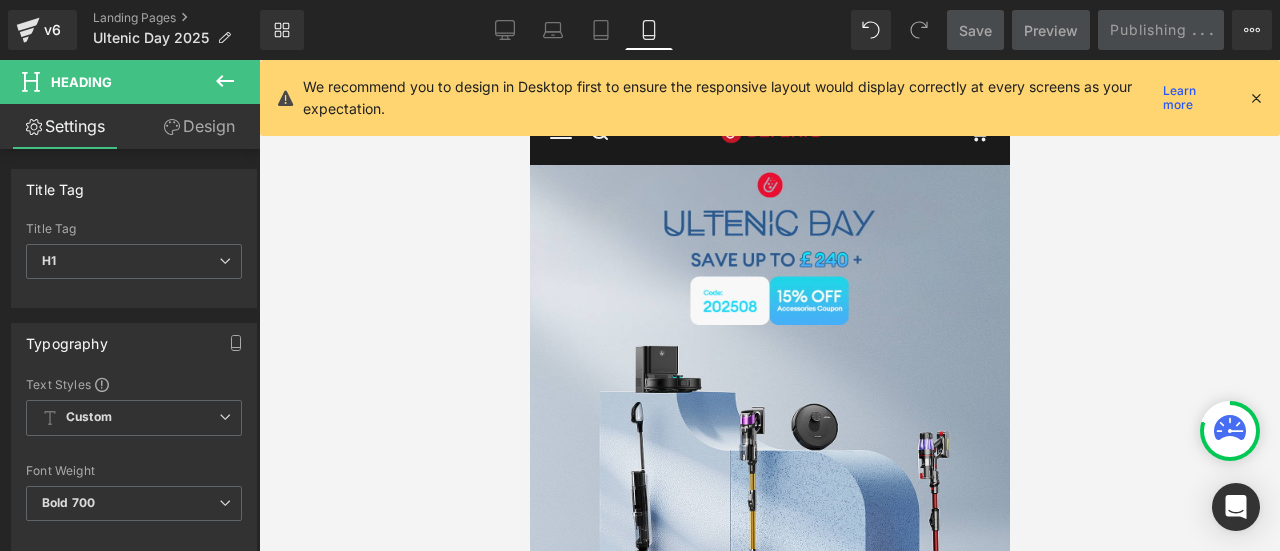 click at bounding box center [1256, 98] 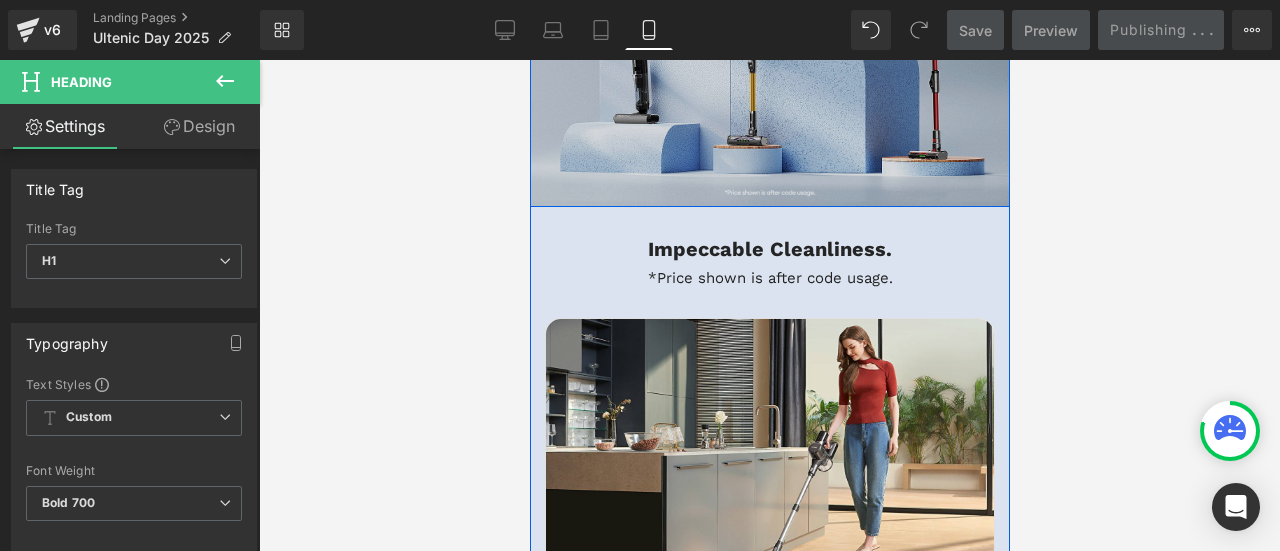scroll, scrollTop: 500, scrollLeft: 0, axis: vertical 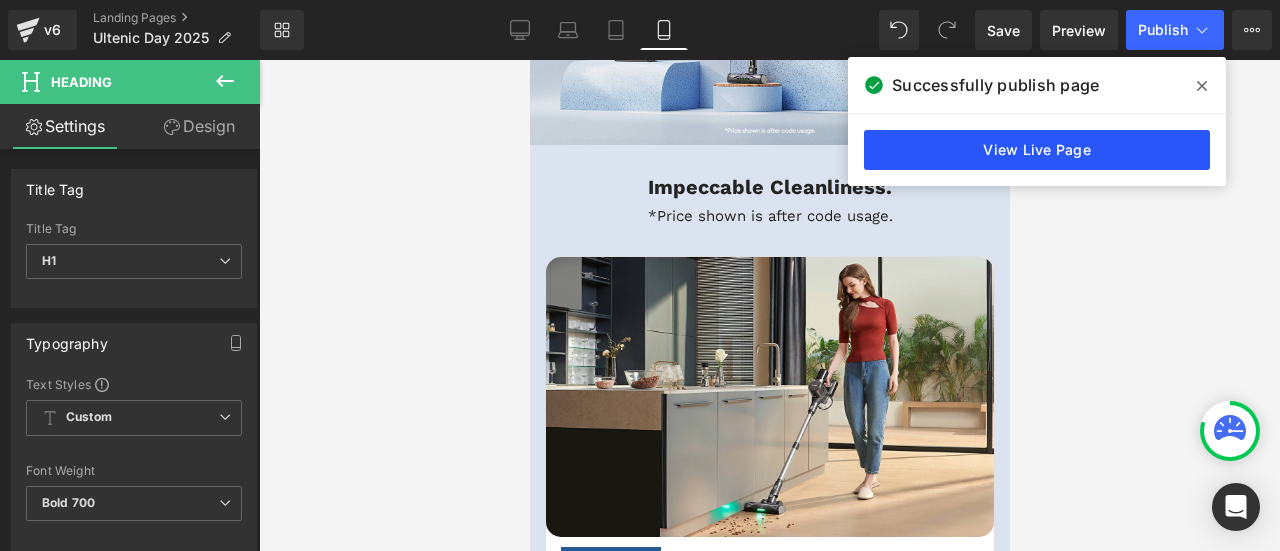 click on "View Live Page" at bounding box center [1037, 150] 